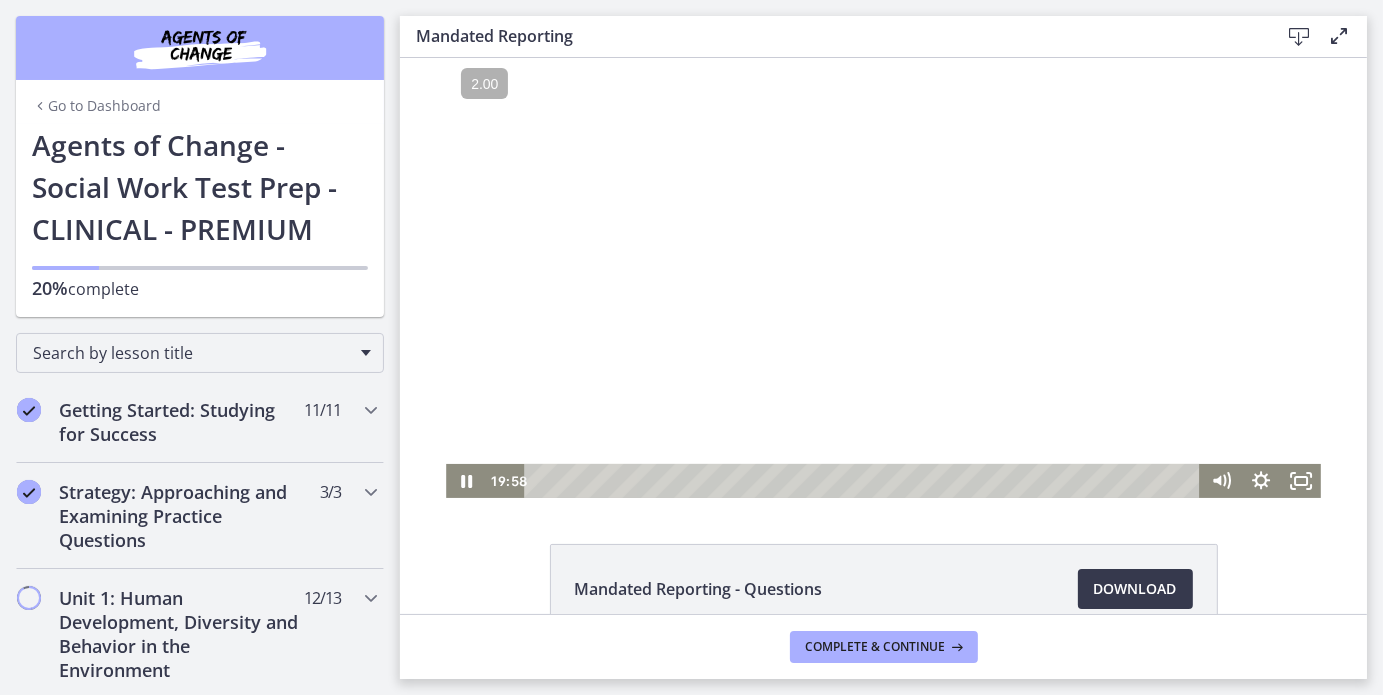 scroll, scrollTop: 0, scrollLeft: 0, axis: both 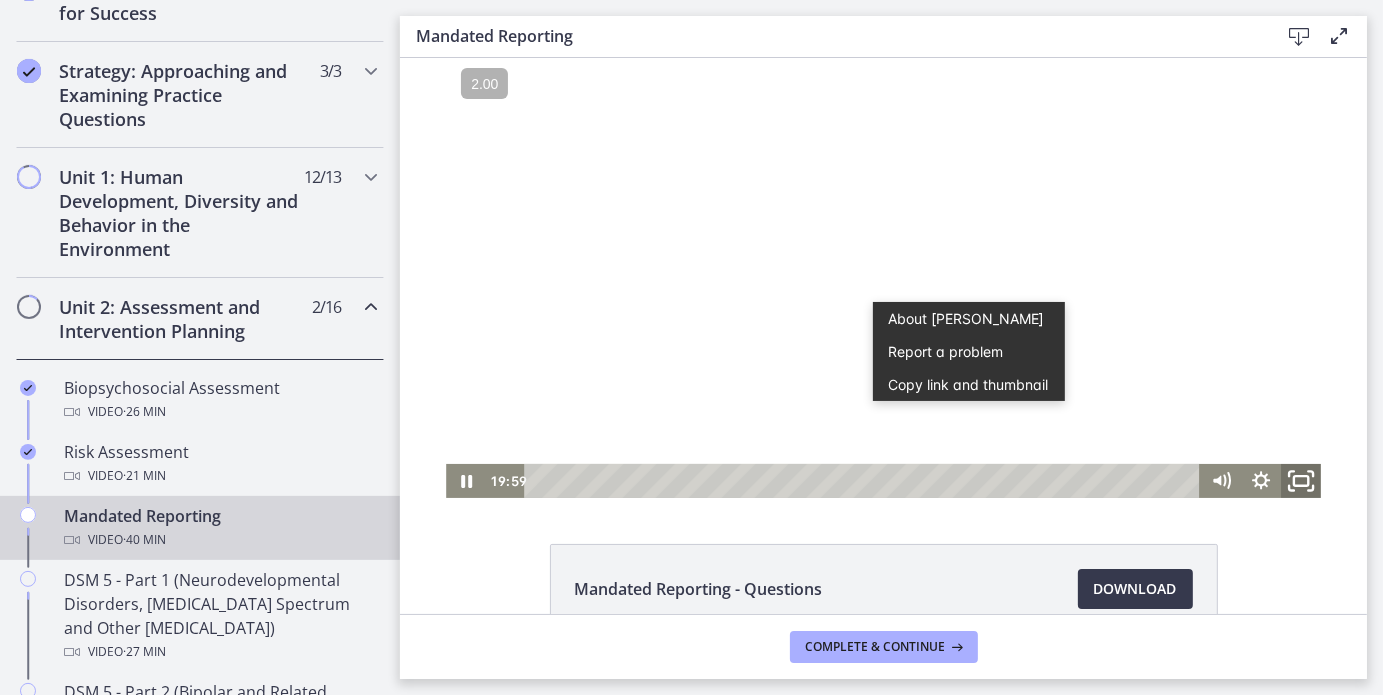 click 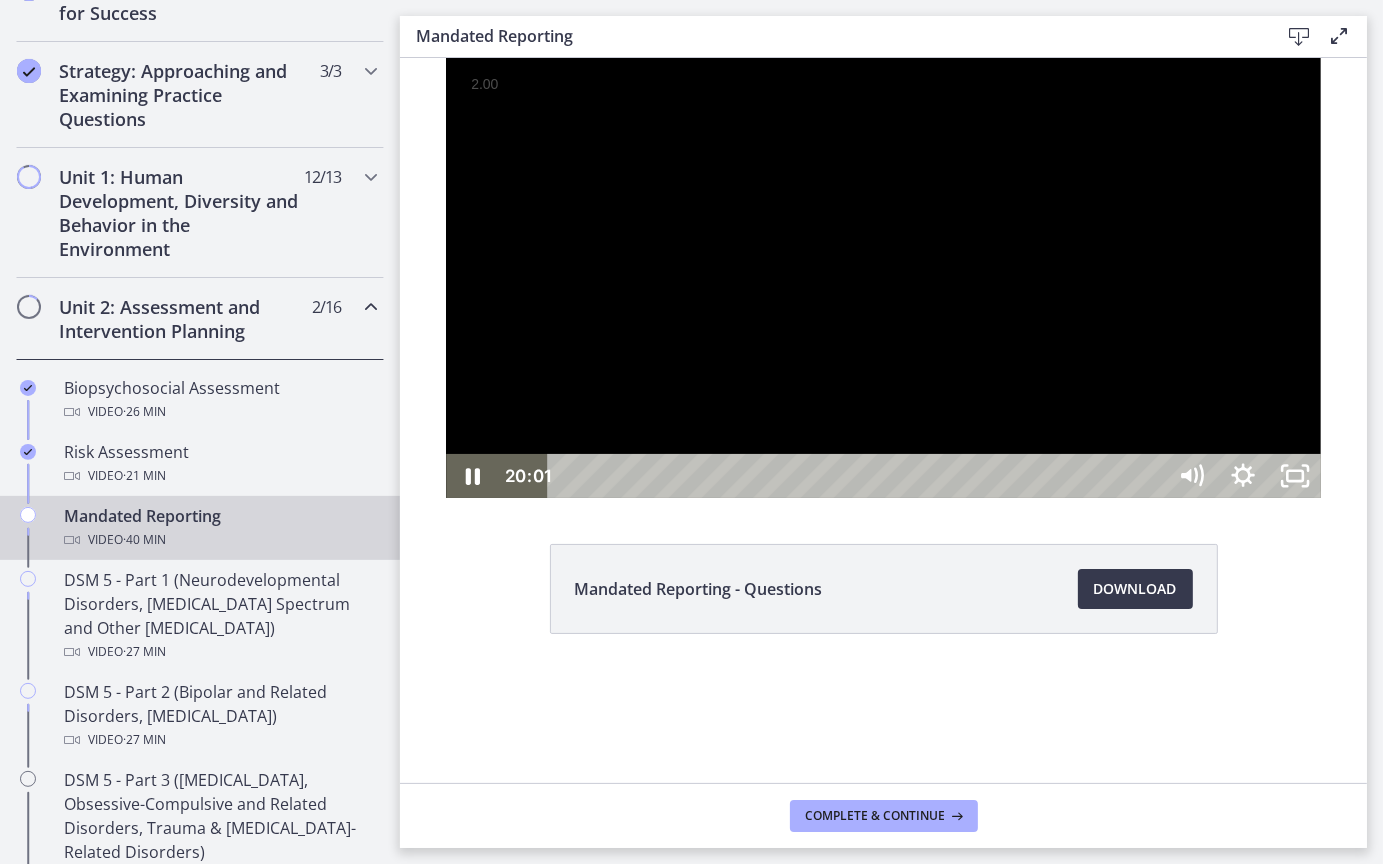 type 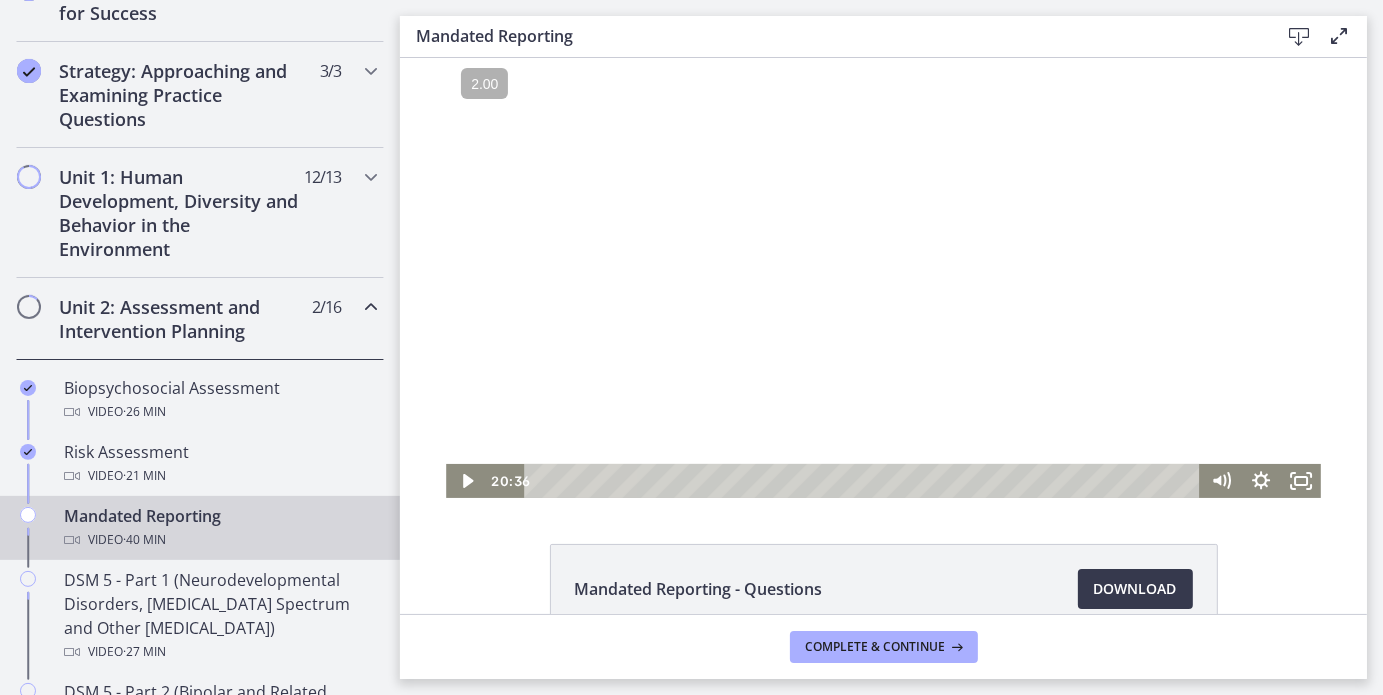 click at bounding box center (882, 277) 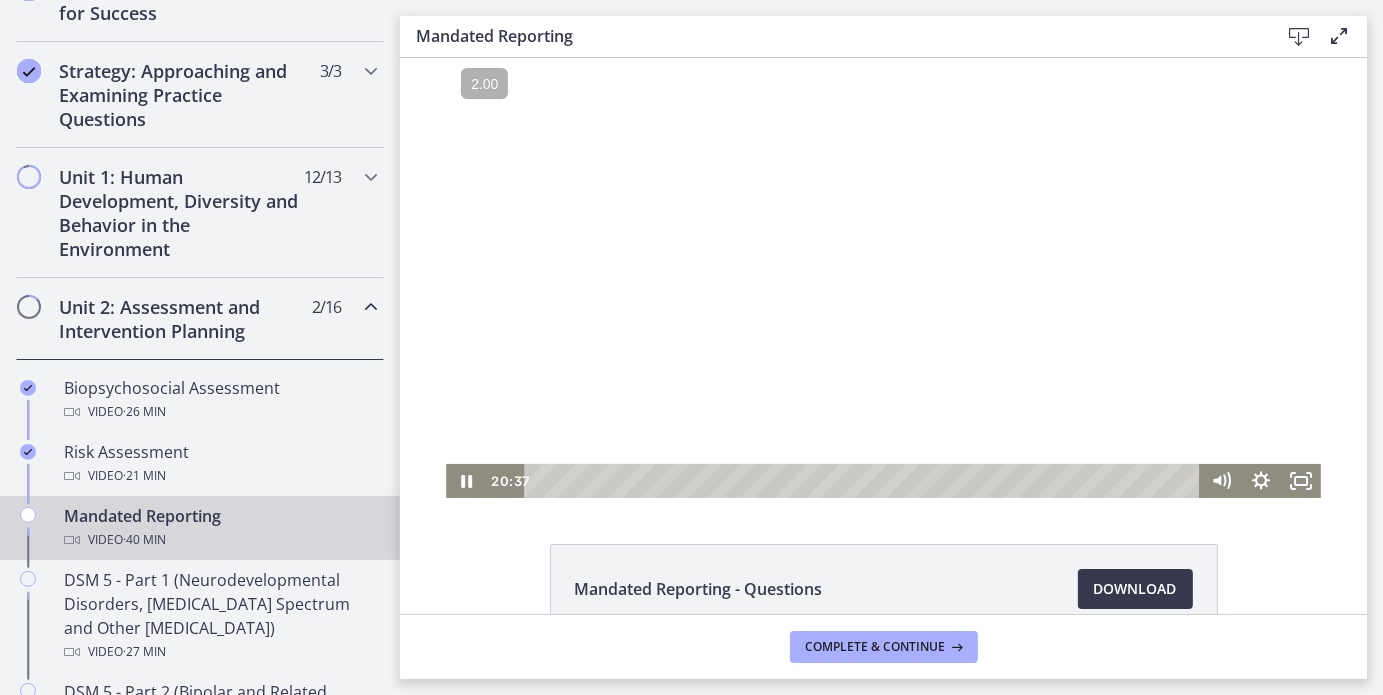 click at bounding box center [882, 277] 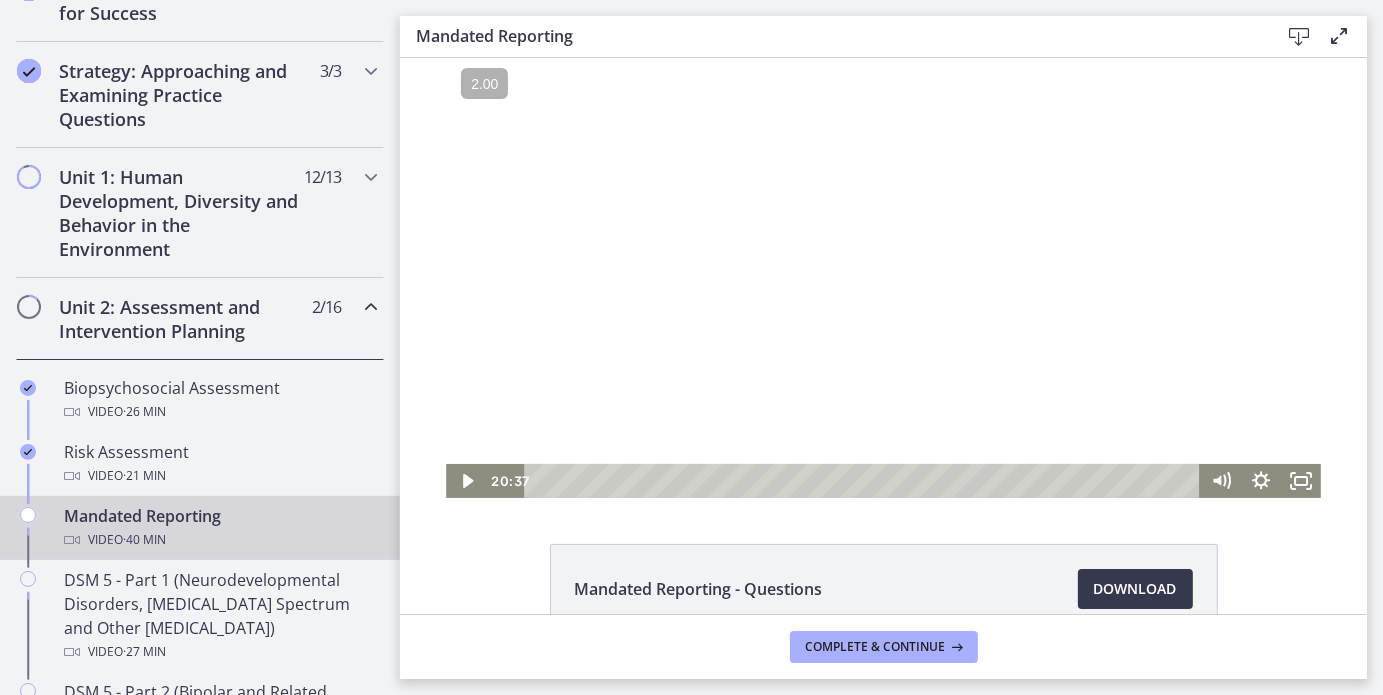 click at bounding box center [882, 277] 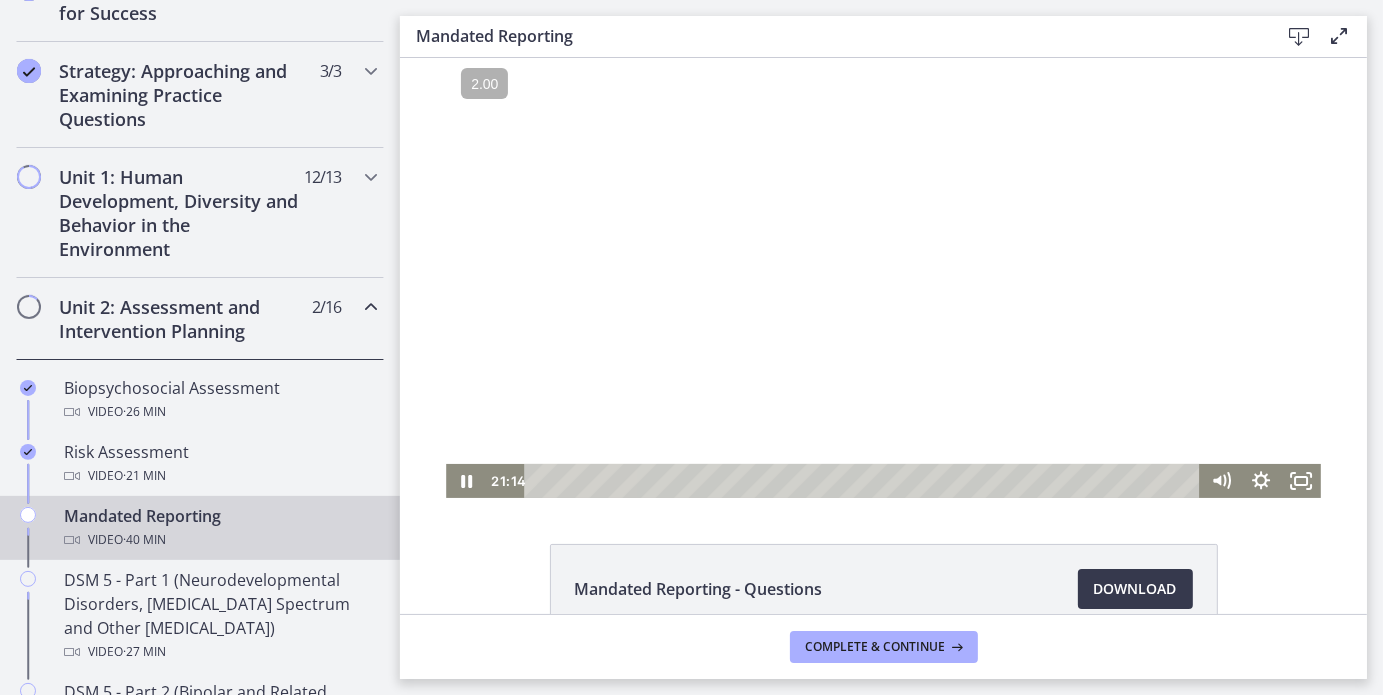 click at bounding box center [882, 277] 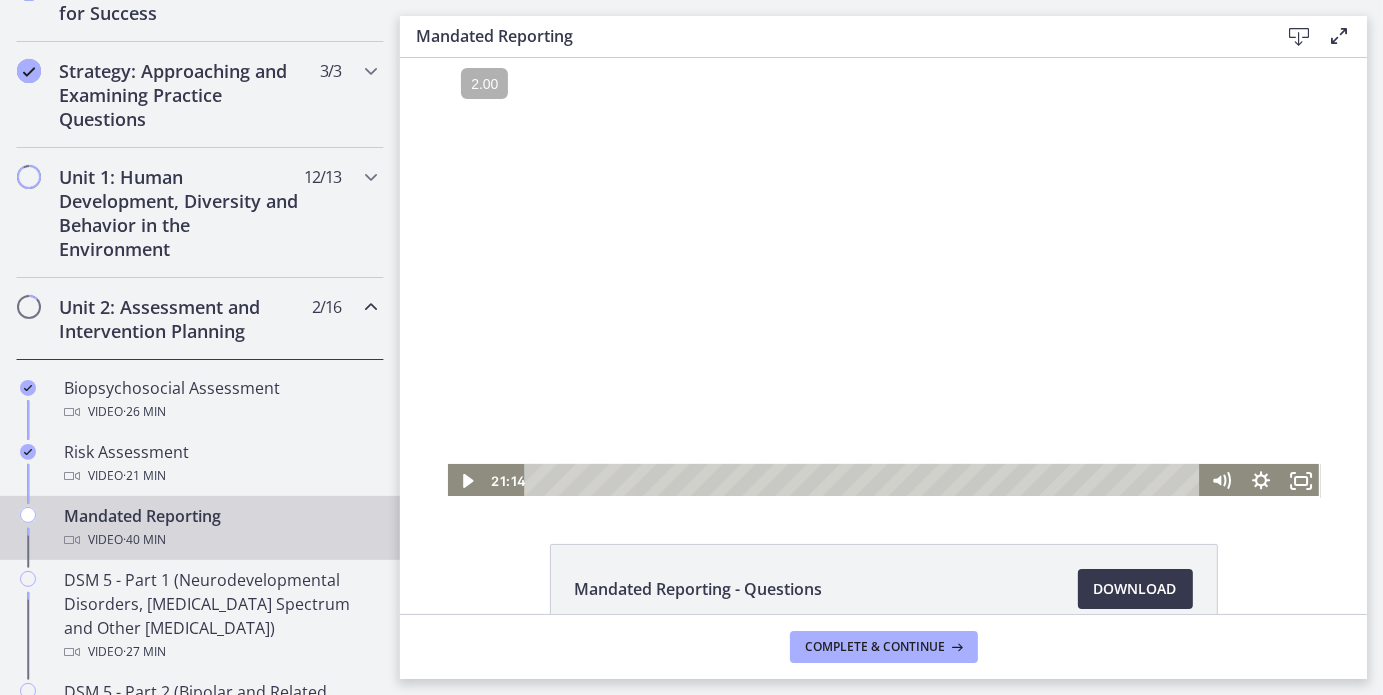 click at bounding box center [882, 277] 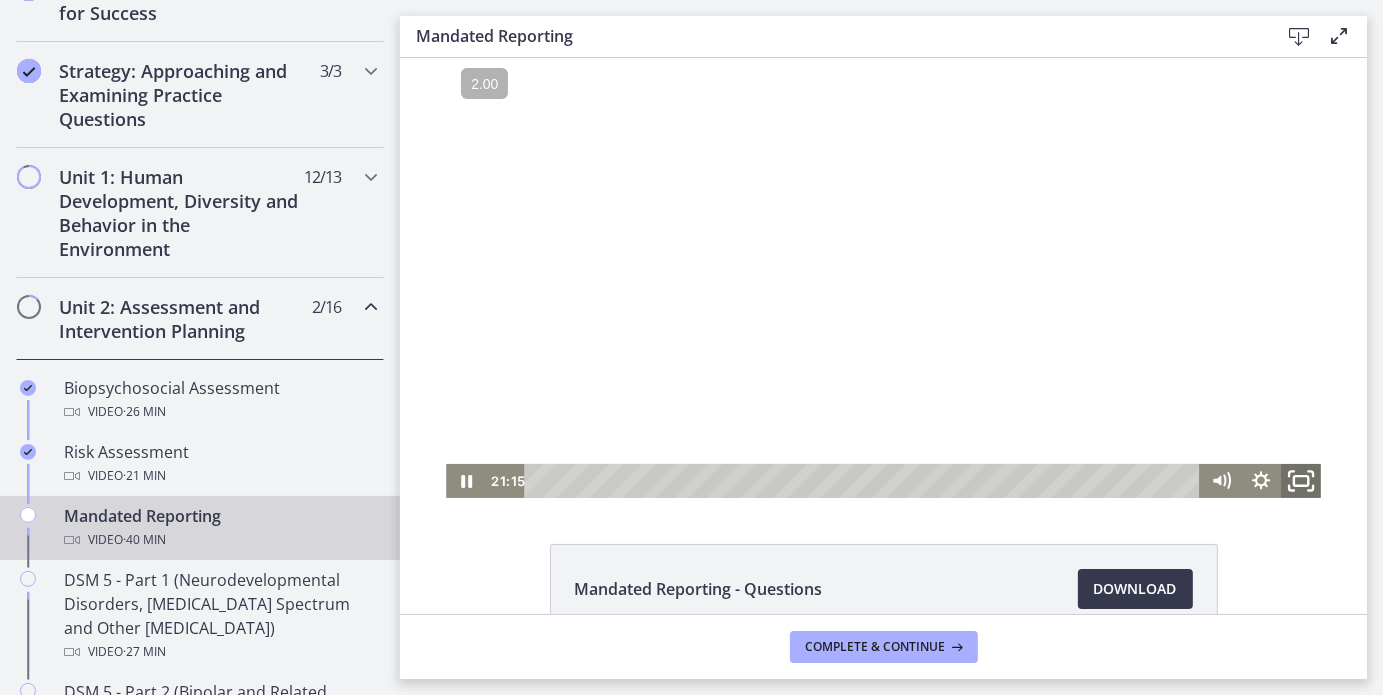 click 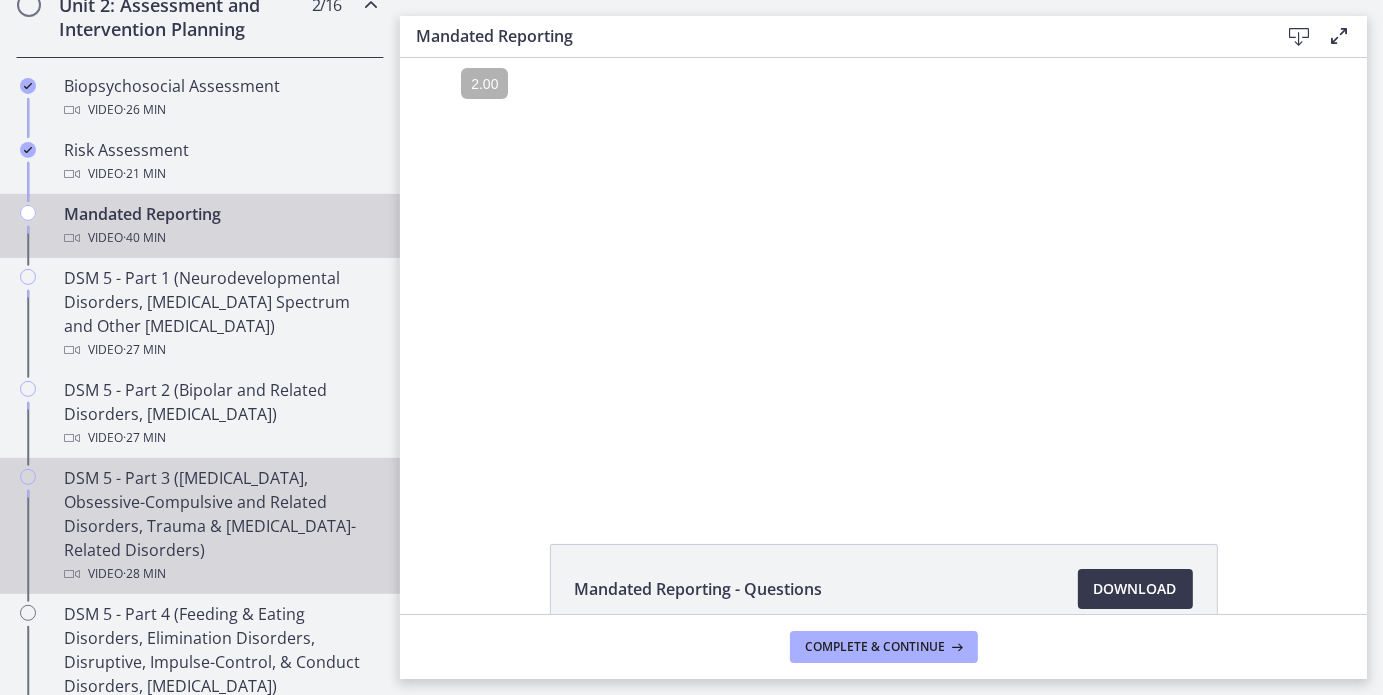 scroll, scrollTop: 722, scrollLeft: 0, axis: vertical 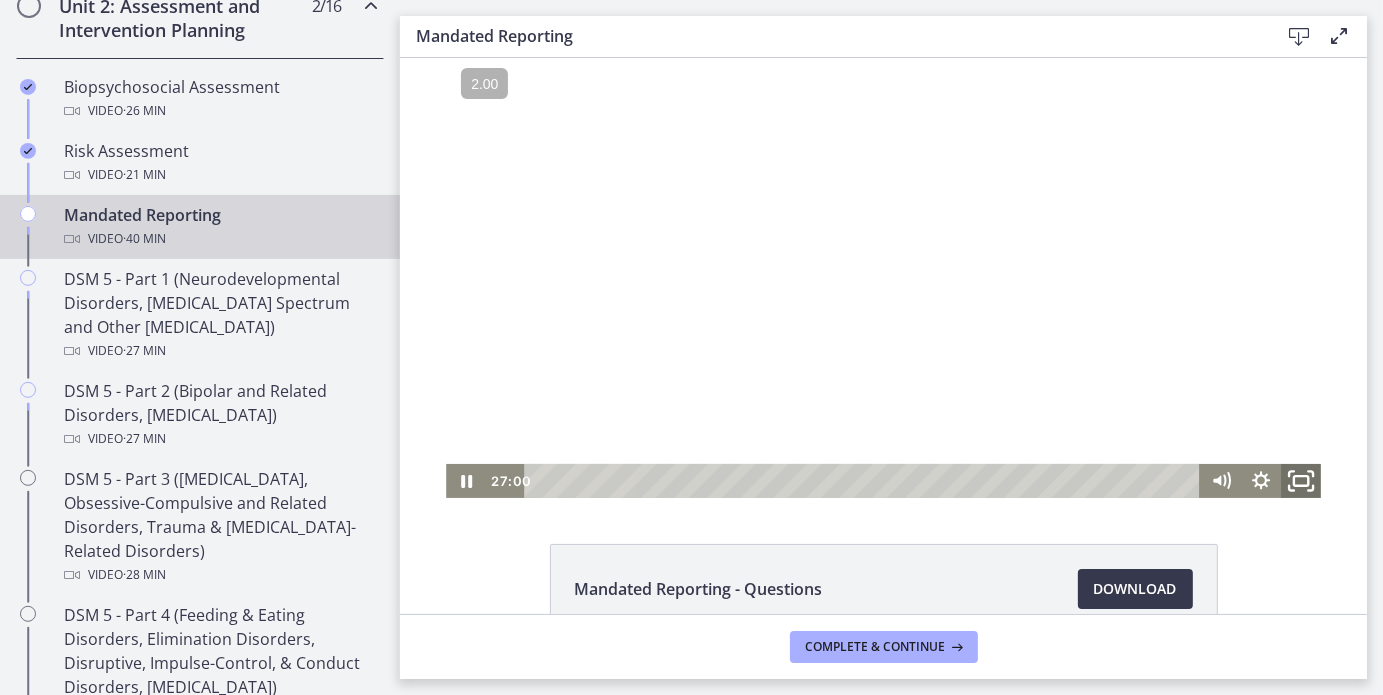 click 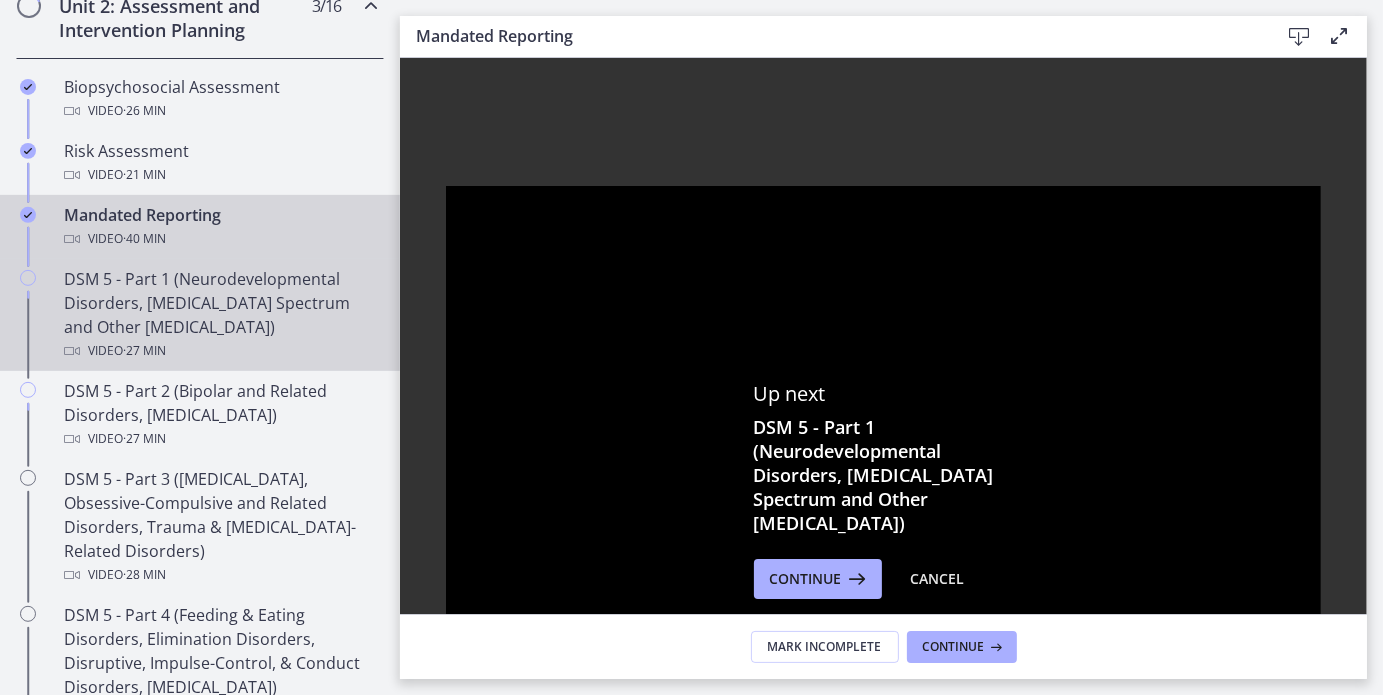 click on "DSM 5 - Part 1 (Neurodevelopmental Disorders, [MEDICAL_DATA] Spectrum and Other [MEDICAL_DATA])
Video
·  27 min" at bounding box center (220, 315) 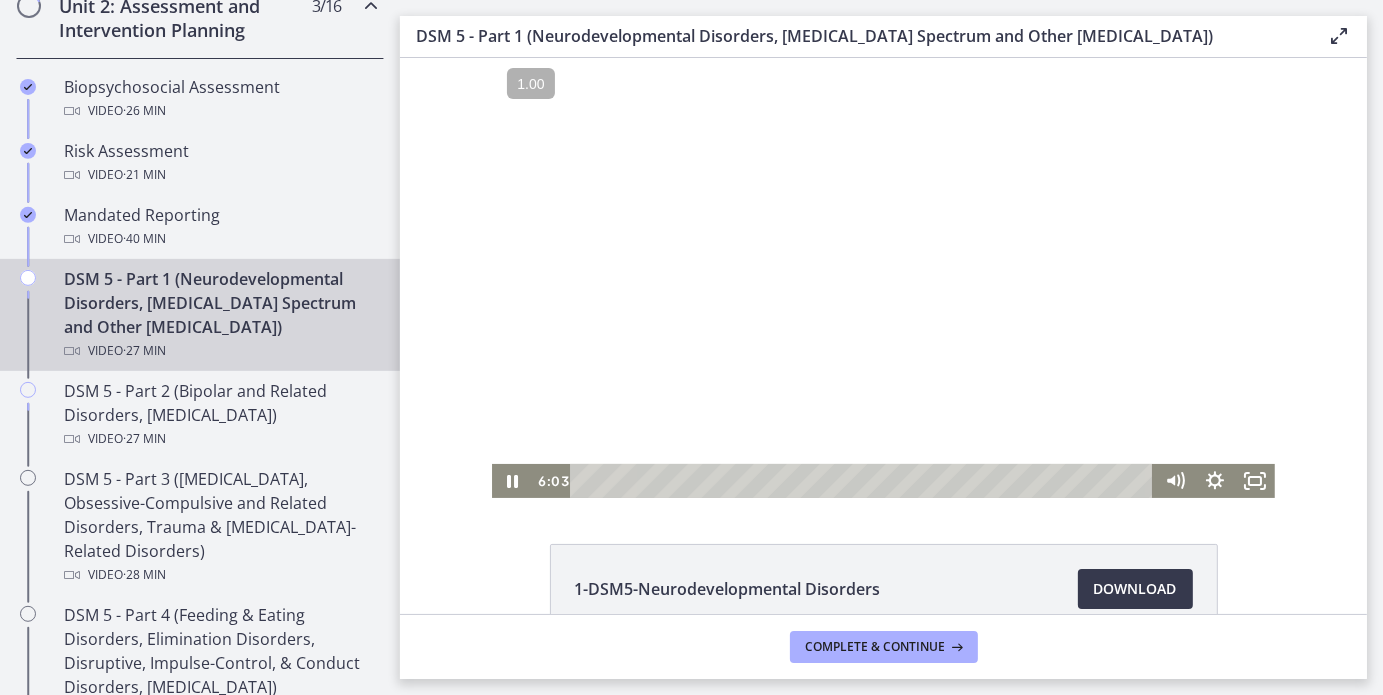 scroll, scrollTop: 0, scrollLeft: 0, axis: both 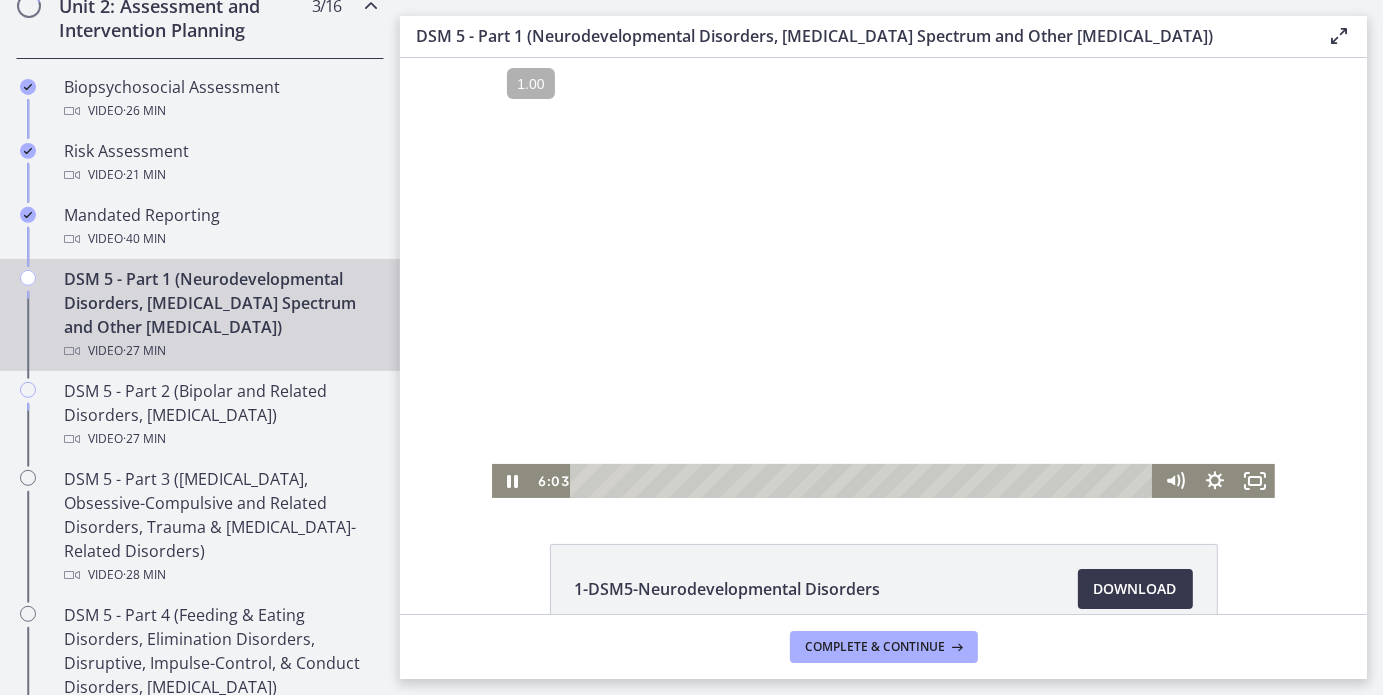 click at bounding box center [882, 277] 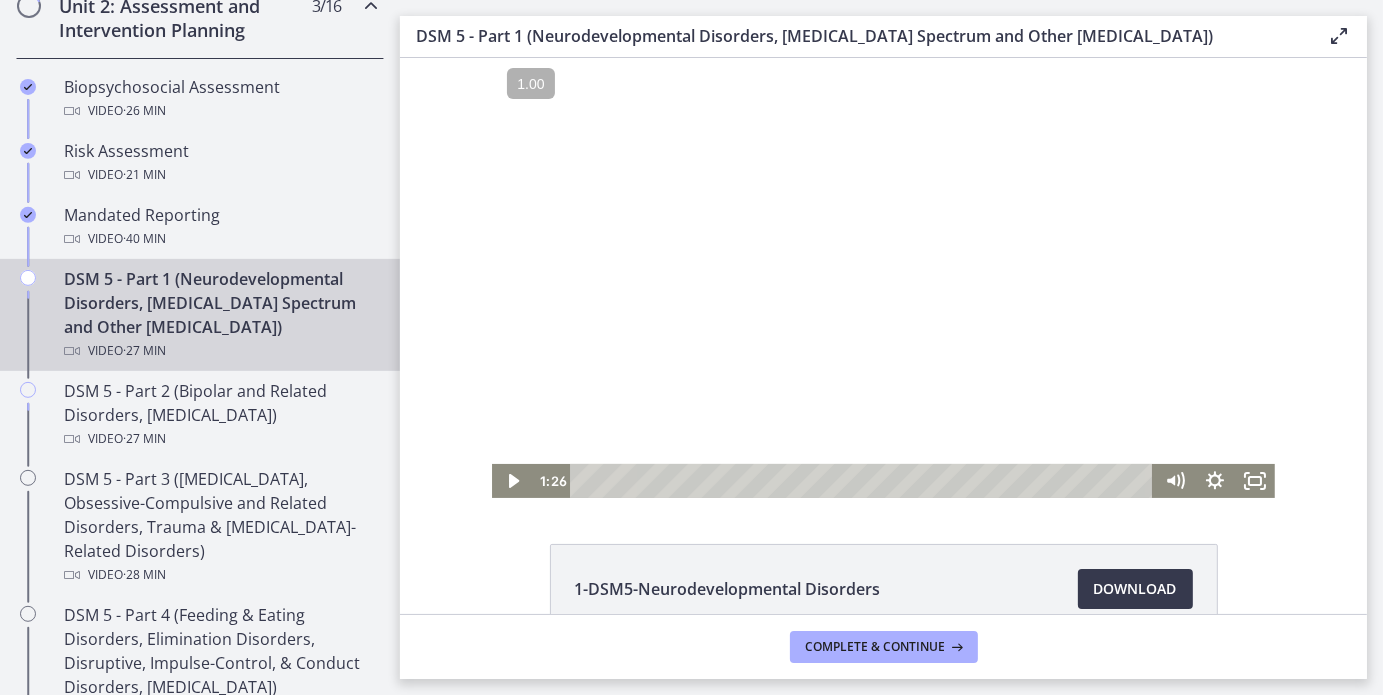 click on "Click for sound
@keyframes VOLUME_SMALL_WAVE_FLASH {
0% { opacity: 0; }
33% { opacity: 1; }
66% { opacity: 1; }
100% { opacity: 0; }
}
@keyframes VOLUME_LARGE_WAVE_FLASH {
0% { opacity: 0; }
33% { opacity: 1; }
66% { opacity: 1; }
100% { opacity: 0; }
}
.volume__small-wave {
animation: VOLUME_SMALL_WAVE_FLASH 2s infinite;
opacity: 0;
}
.volume__large-wave {
animation: VOLUME_LARGE_WAVE_FLASH 2s infinite .3s;
opacity: 0;
}
1:26" at bounding box center [882, 277] 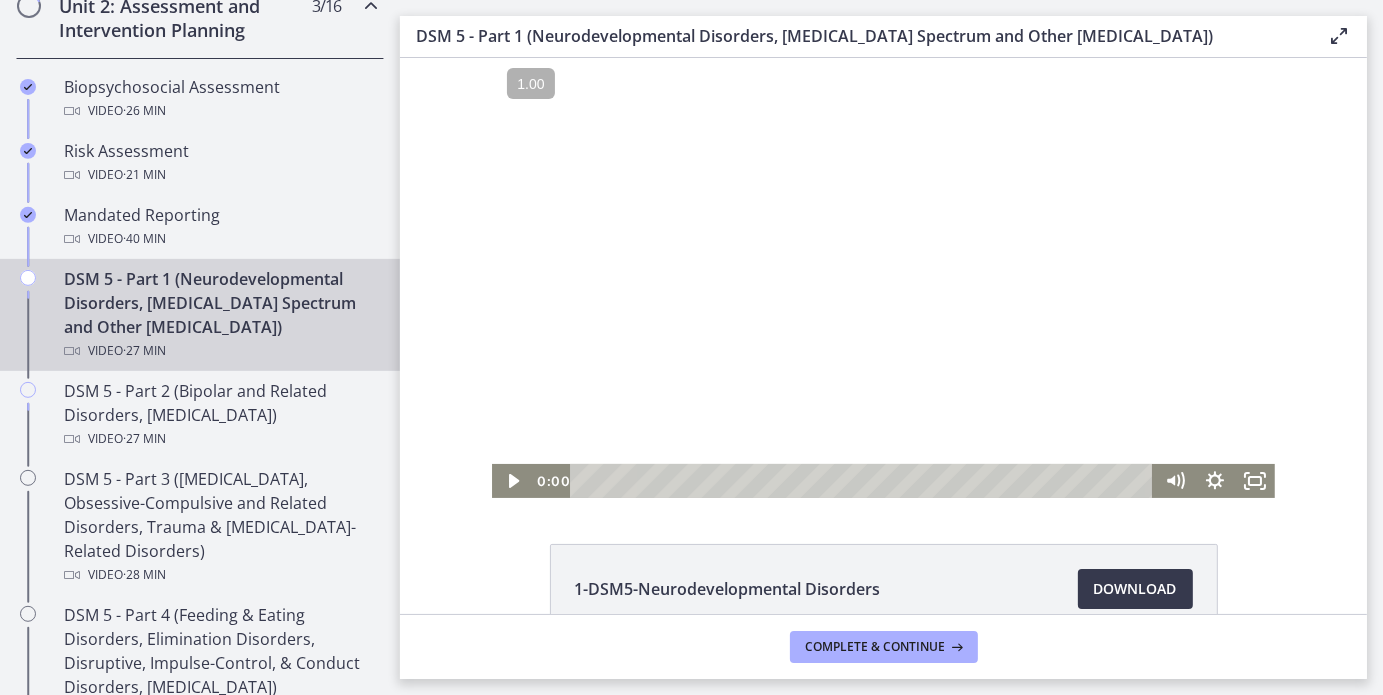 click at bounding box center [882, 277] 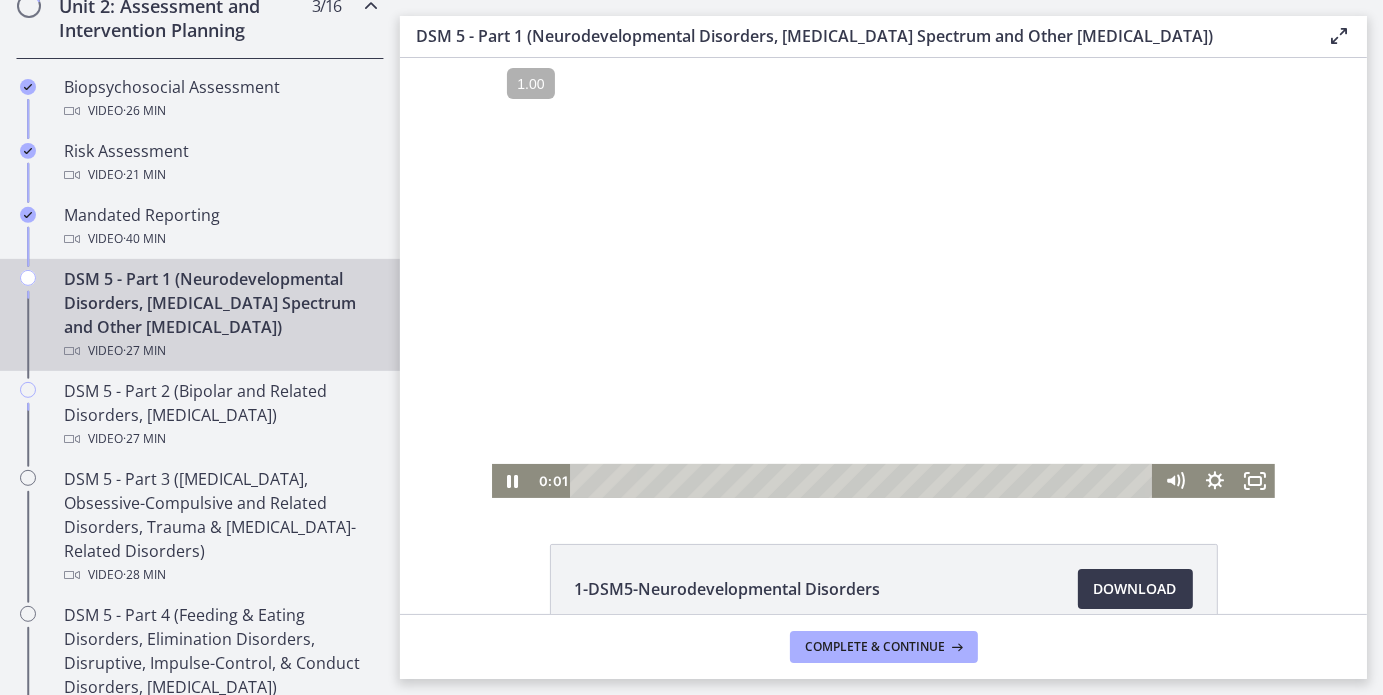 click at bounding box center [882, 277] 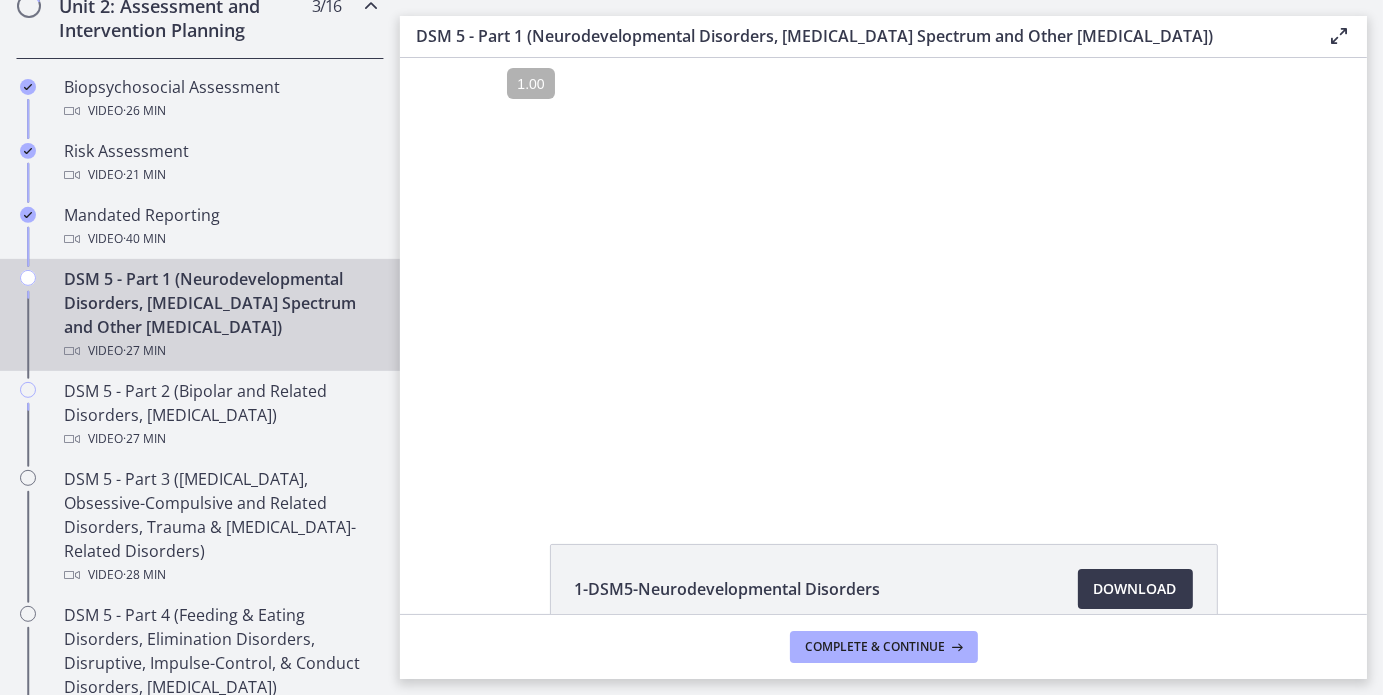 type 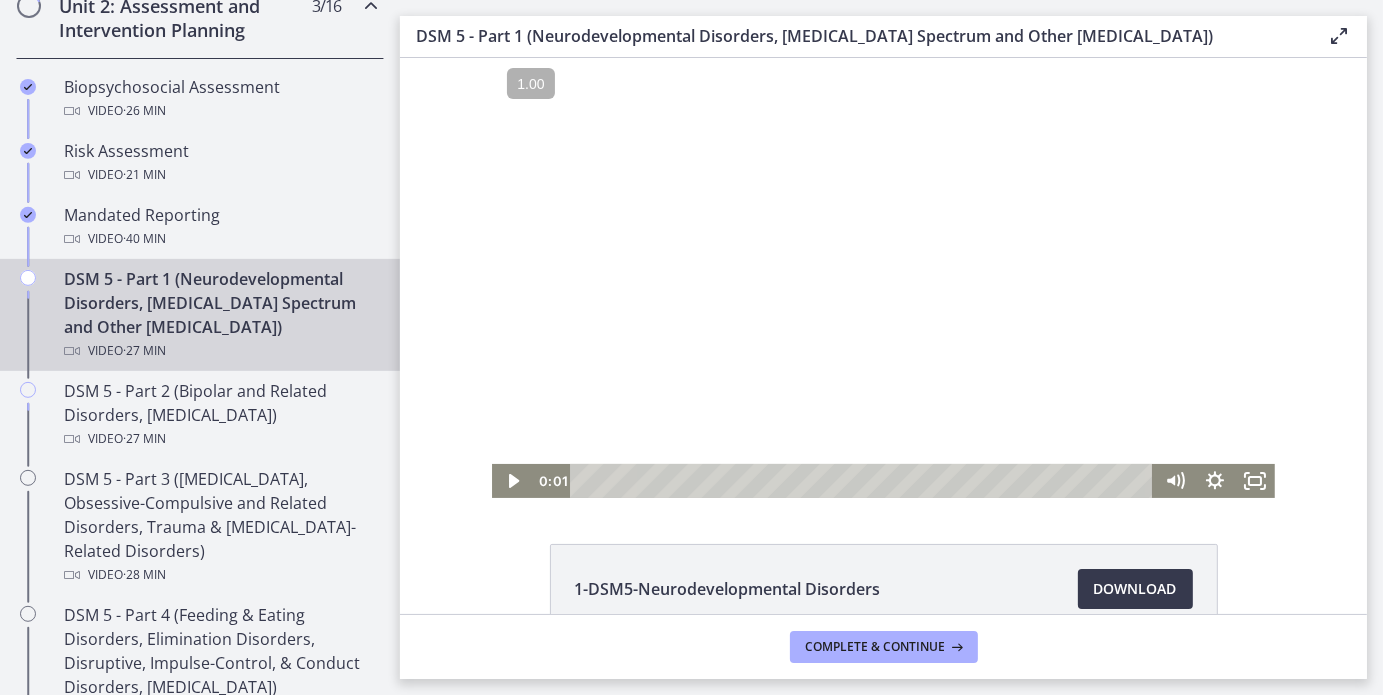 click at bounding box center [882, 277] 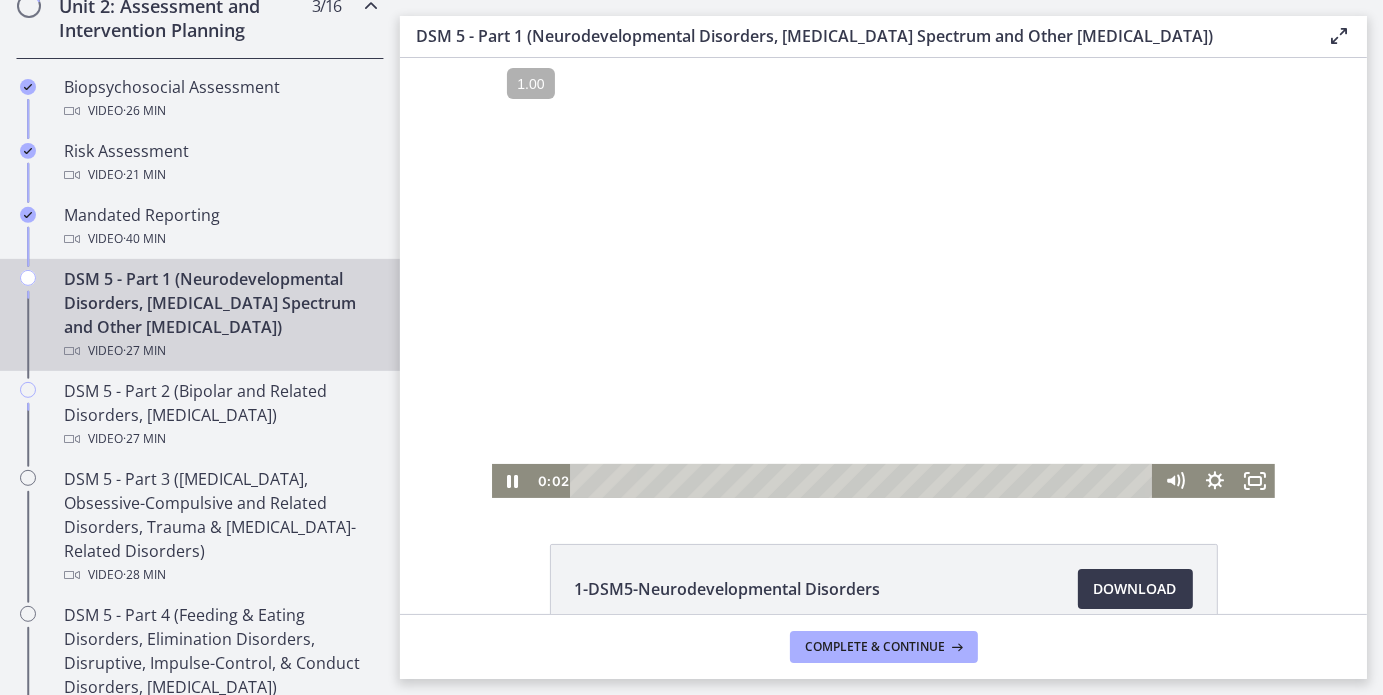 click at bounding box center (882, 277) 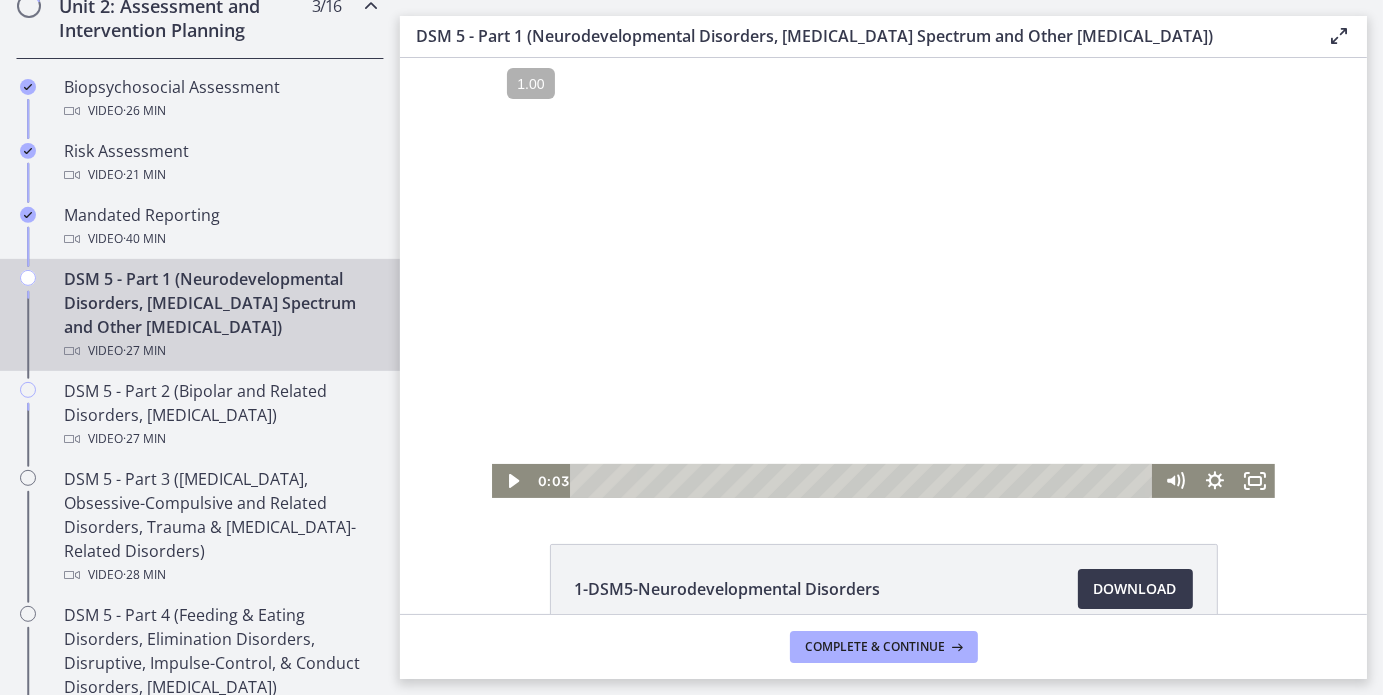 click at bounding box center (882, 277) 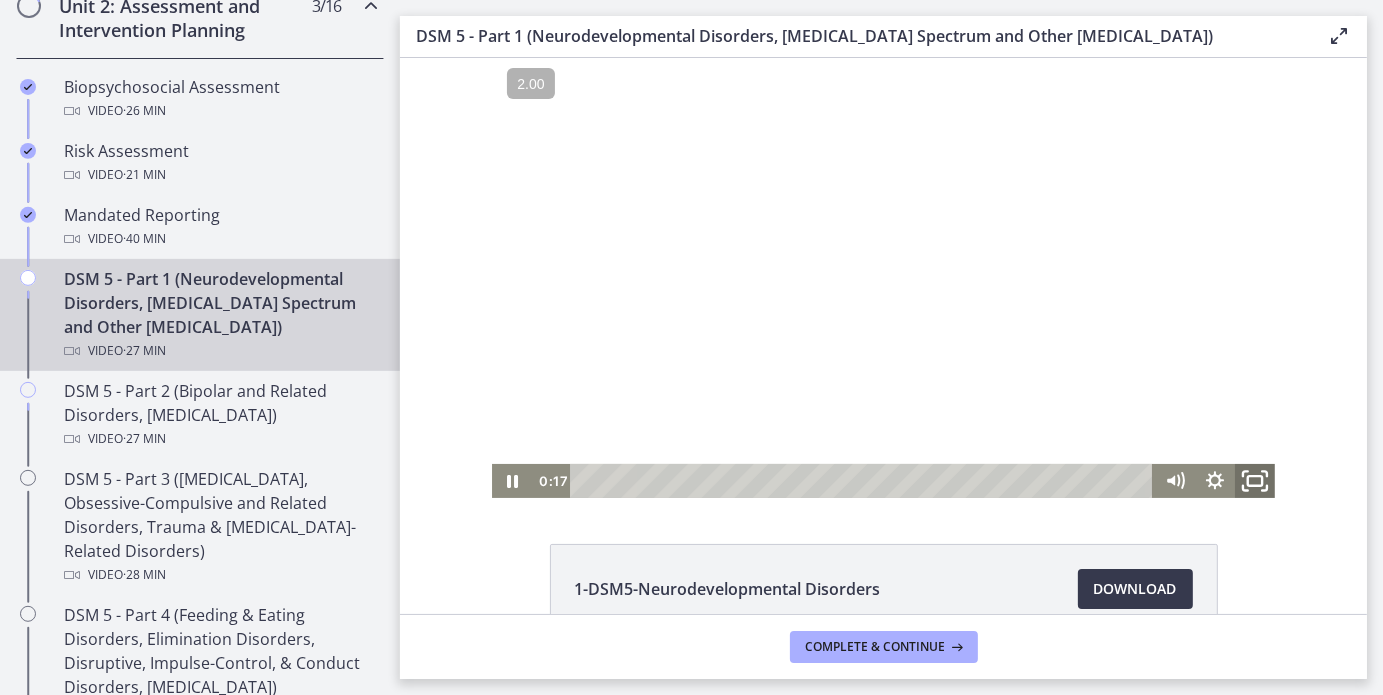 click 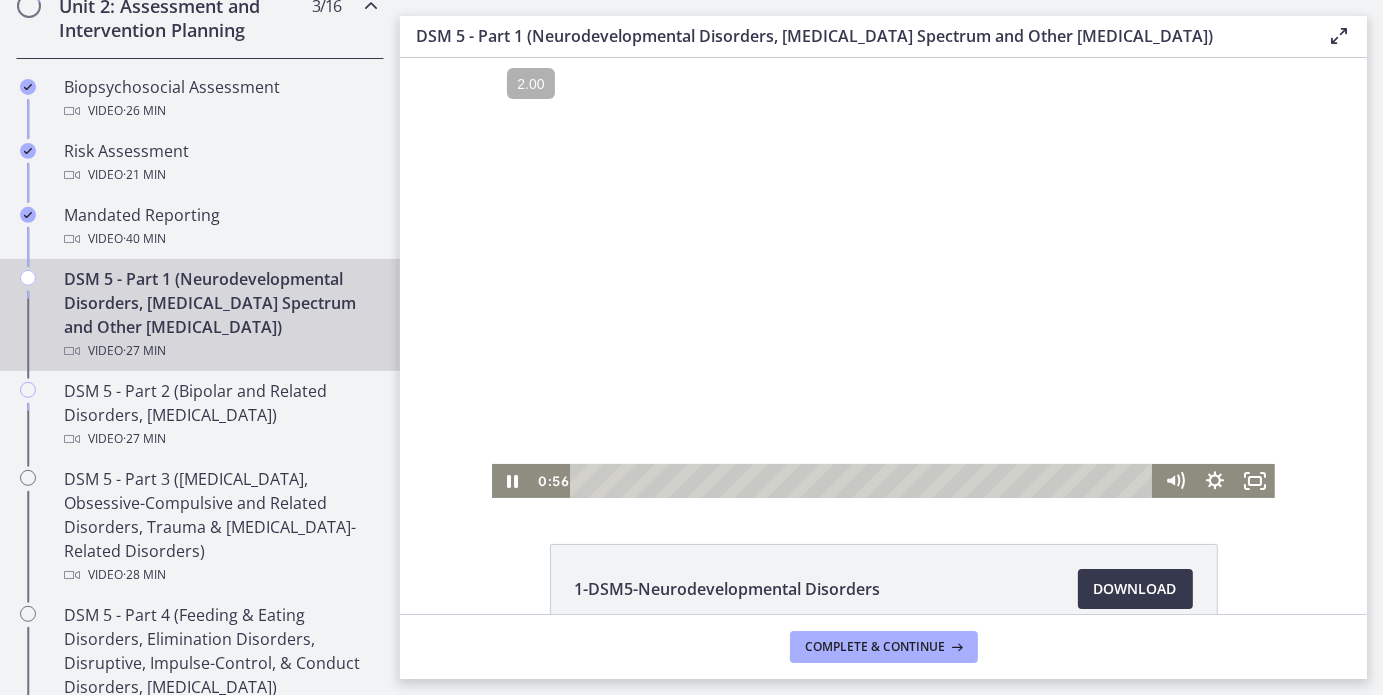 click at bounding box center (882, 277) 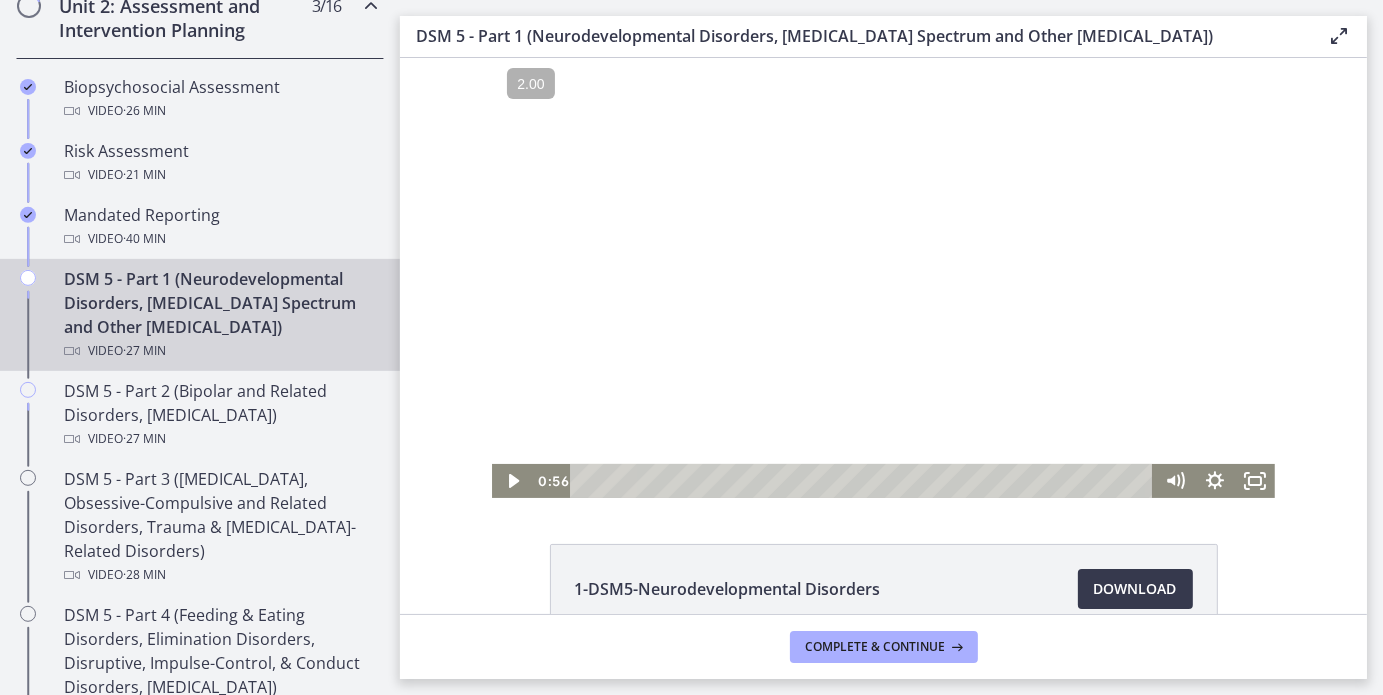 click at bounding box center [882, 277] 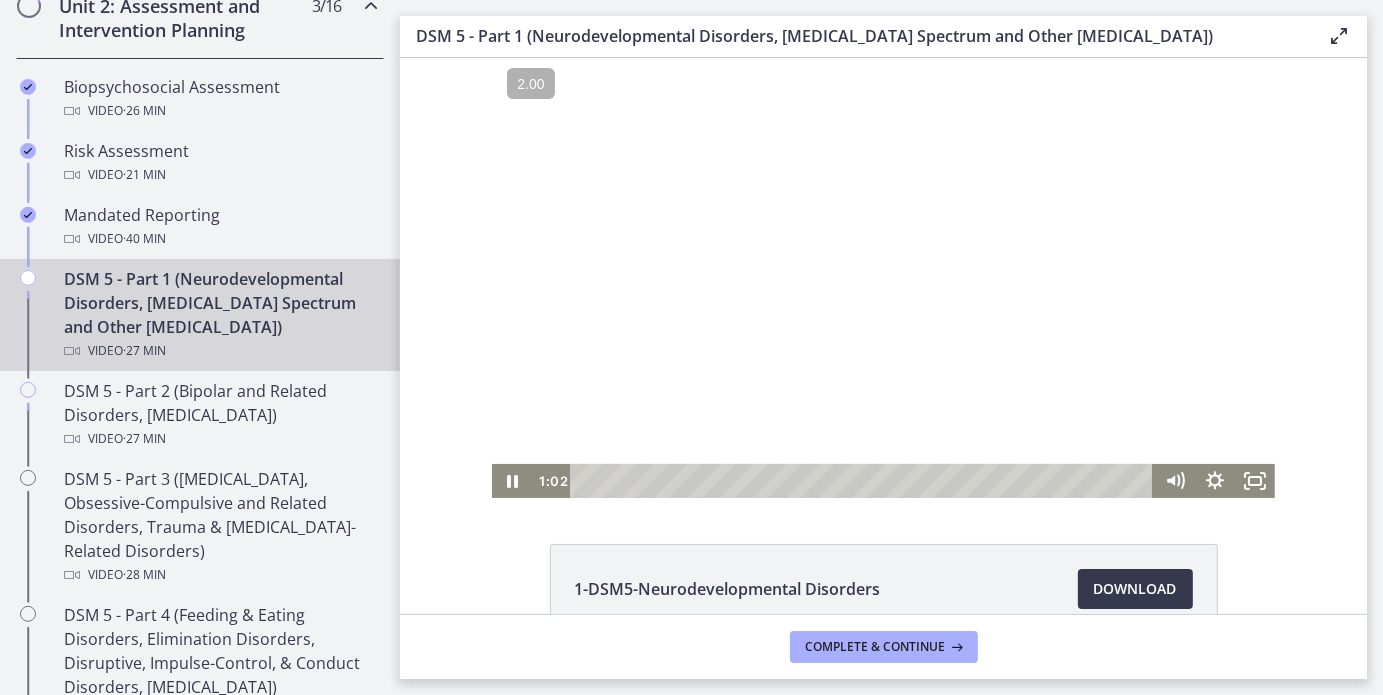 click at bounding box center (882, 277) 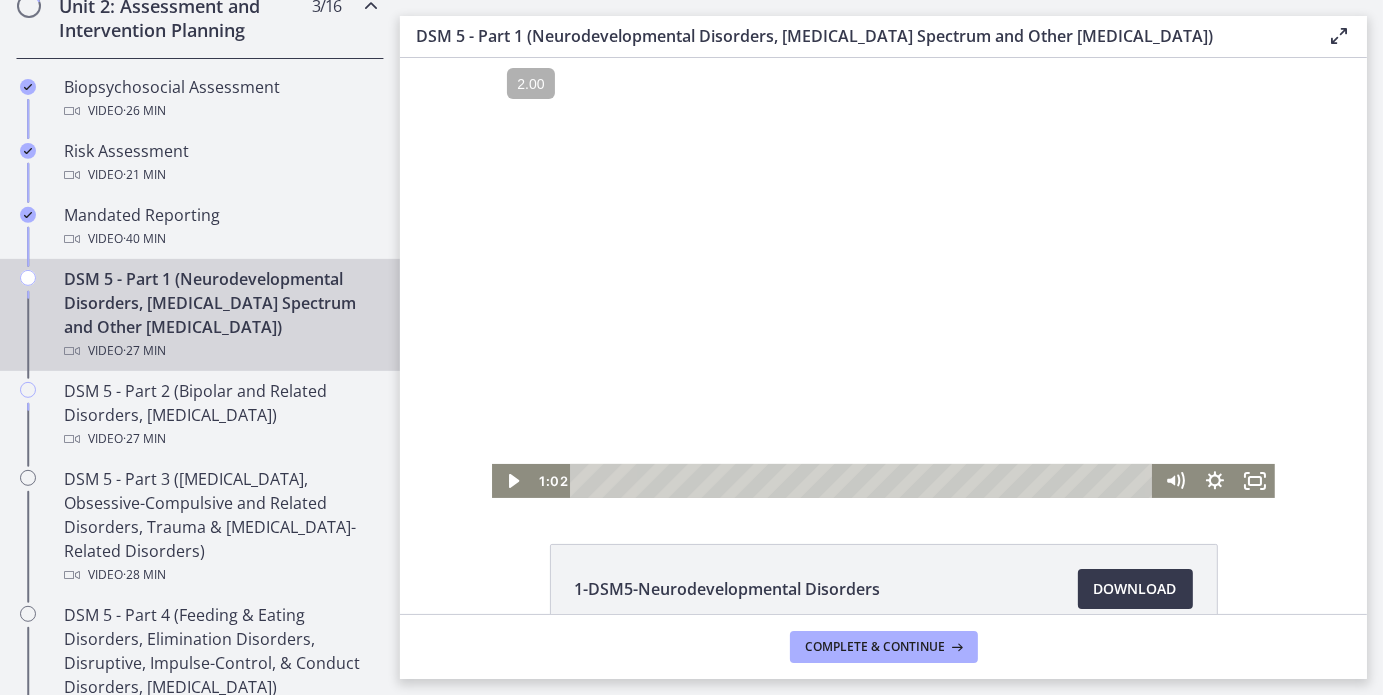click at bounding box center (882, 277) 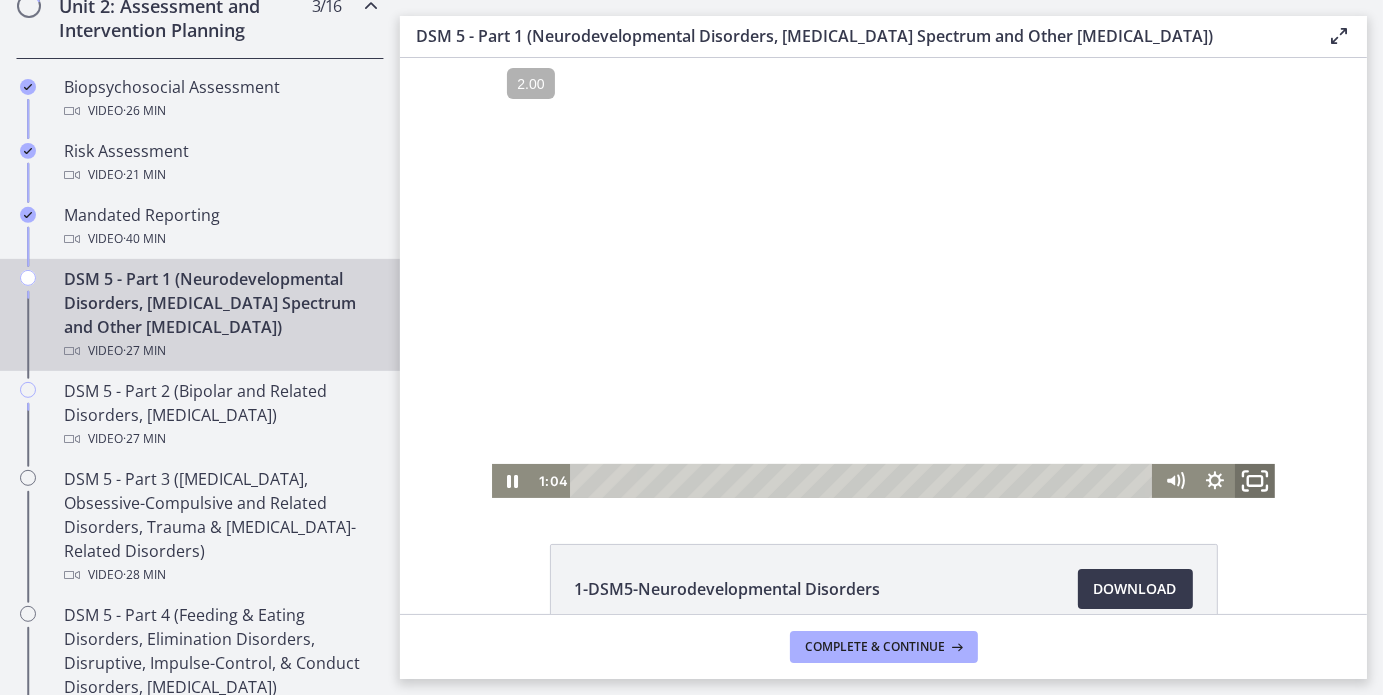click 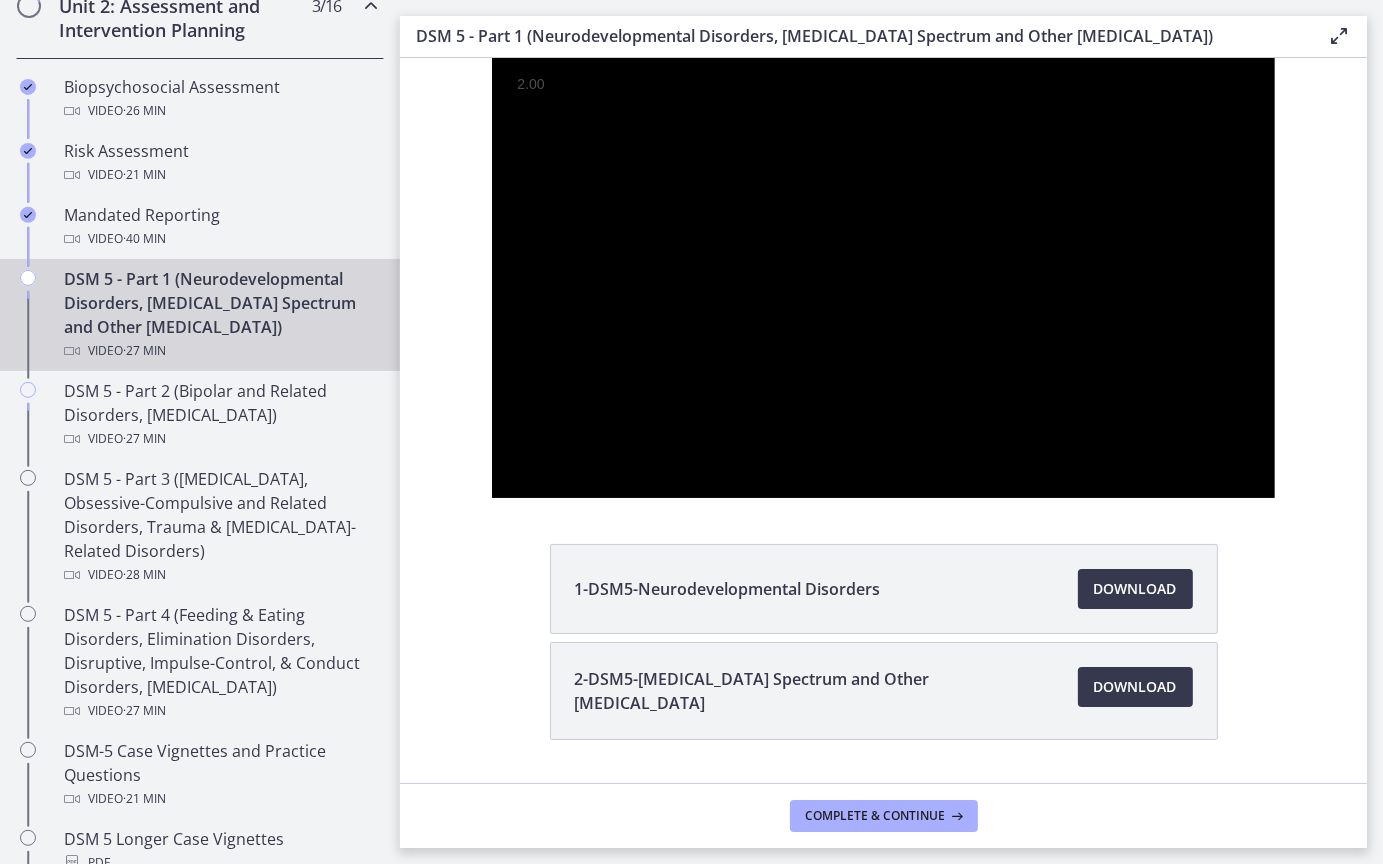 type 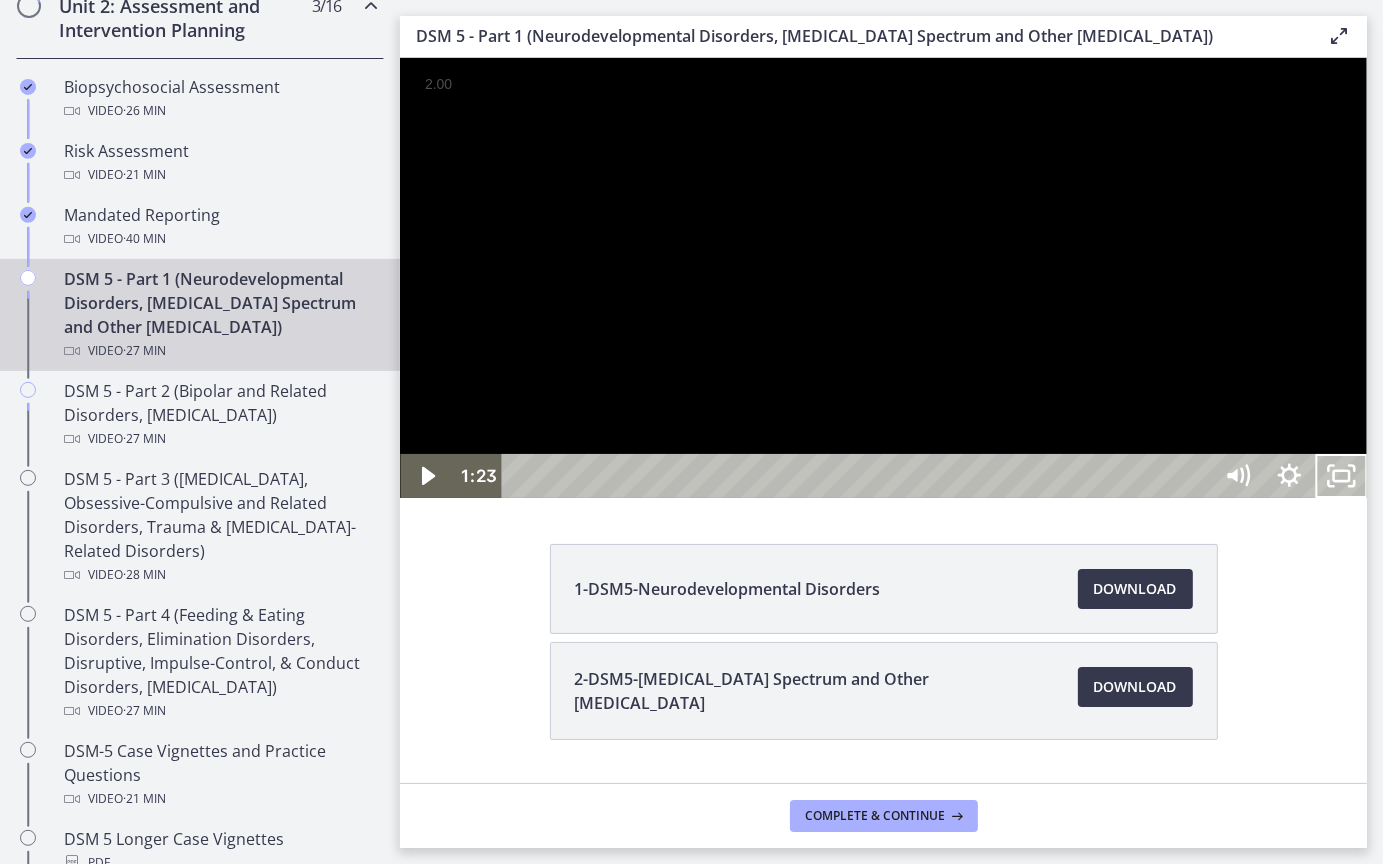click at bounding box center (882, 277) 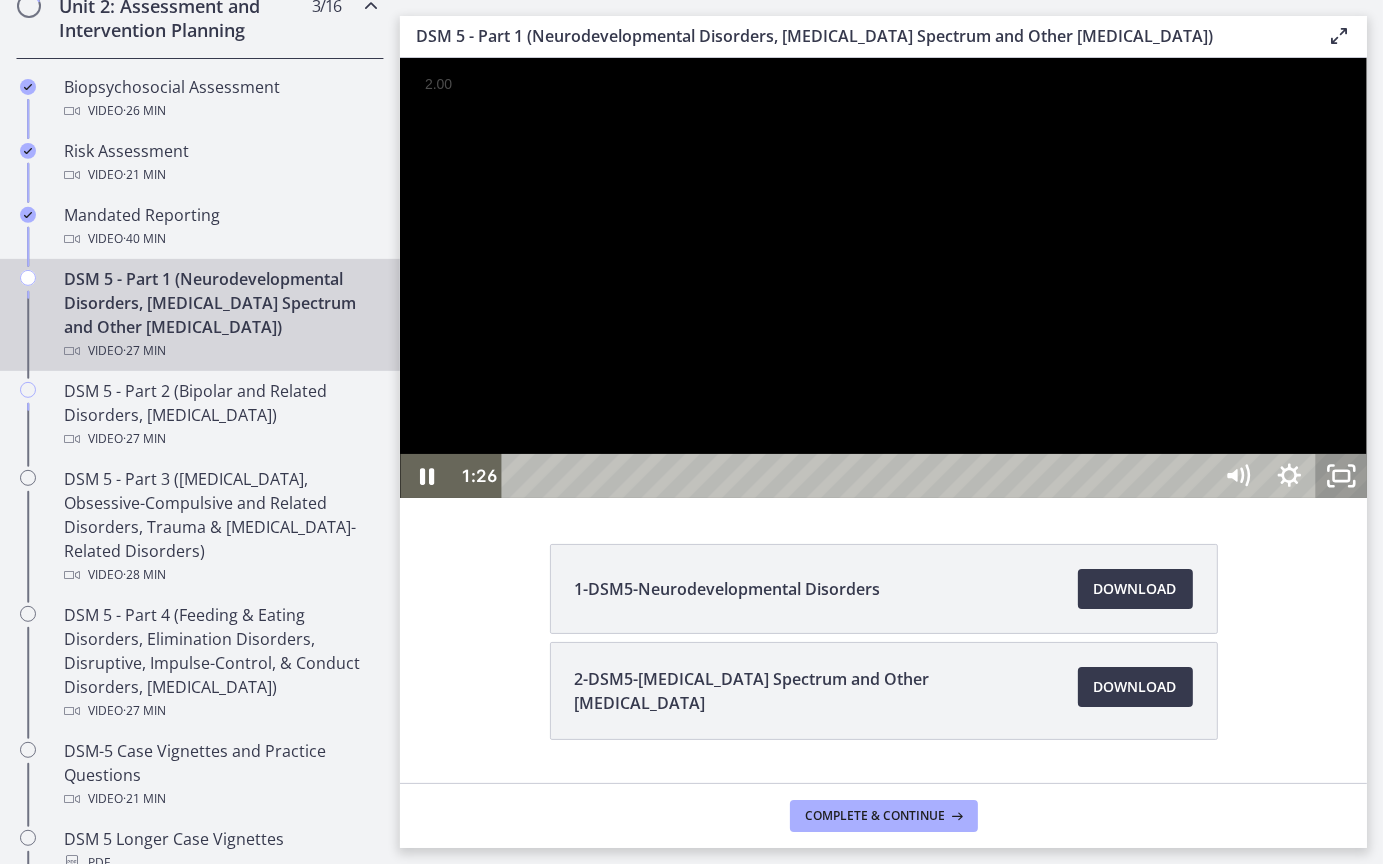 click 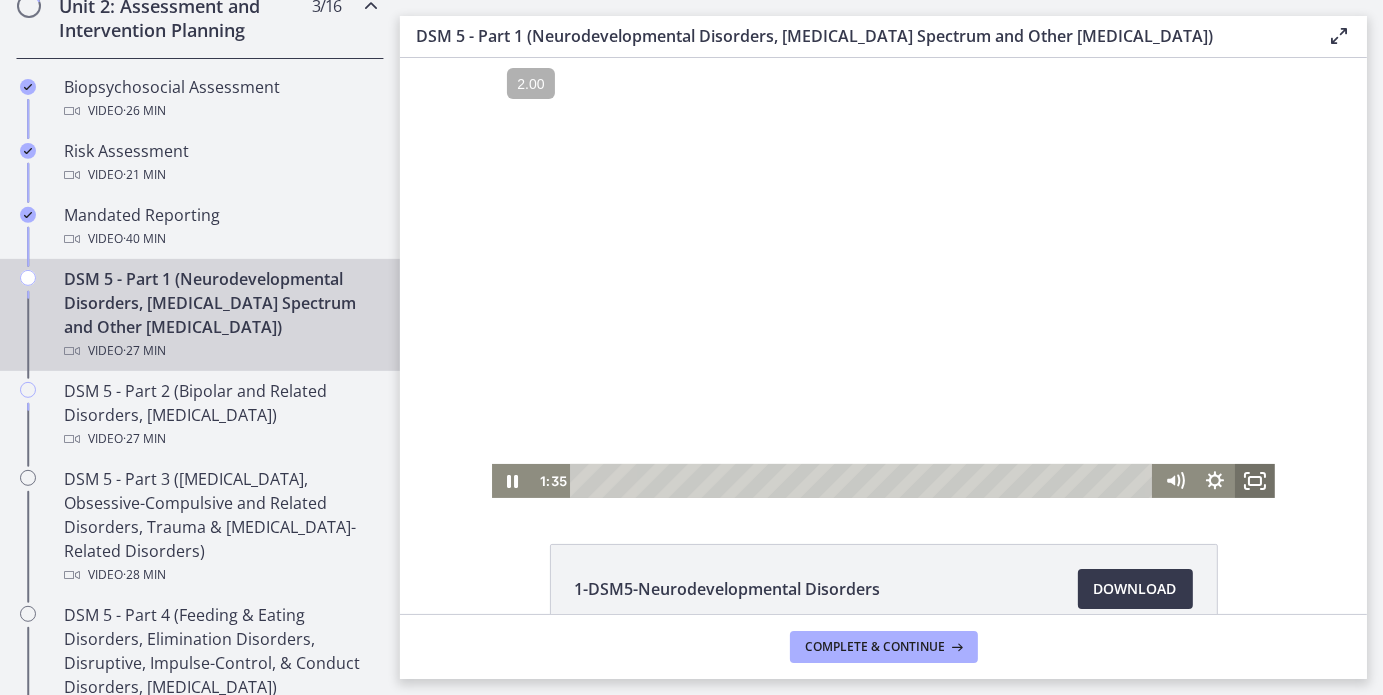 click 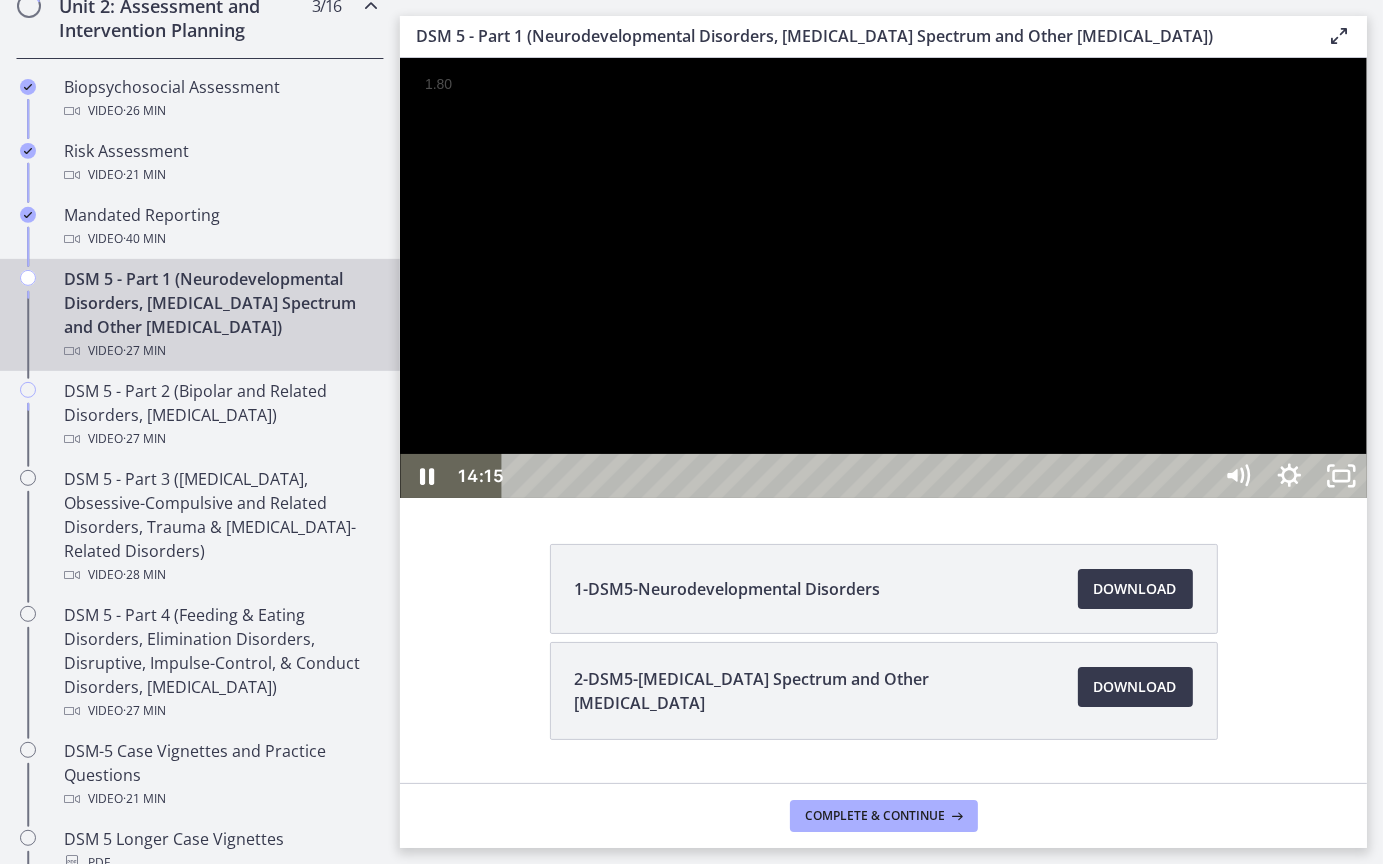 drag, startPoint x: 1767, startPoint y: 155, endPoint x: 1610, endPoint y: 275, distance: 197.6082 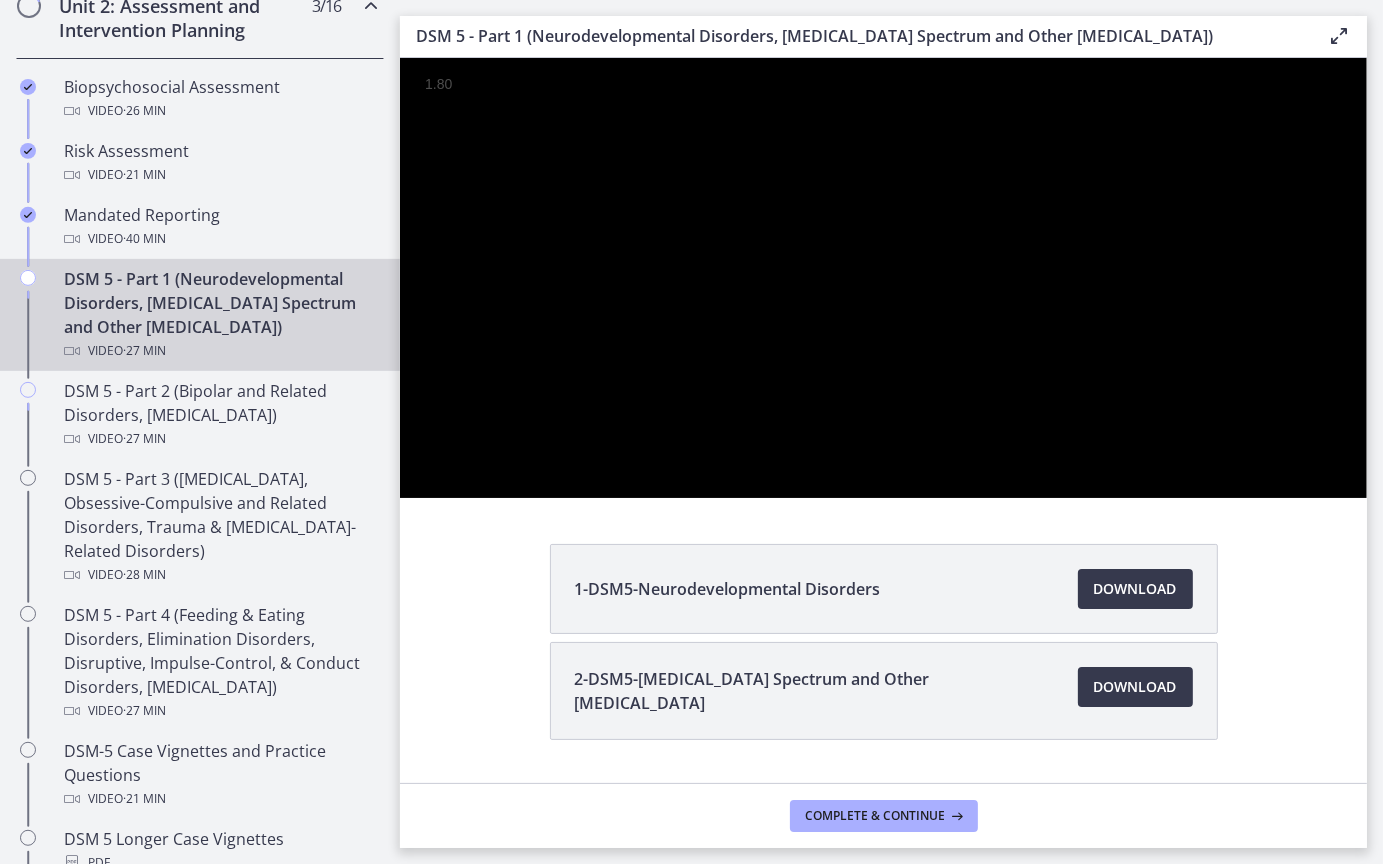 click at bounding box center (399, 57) 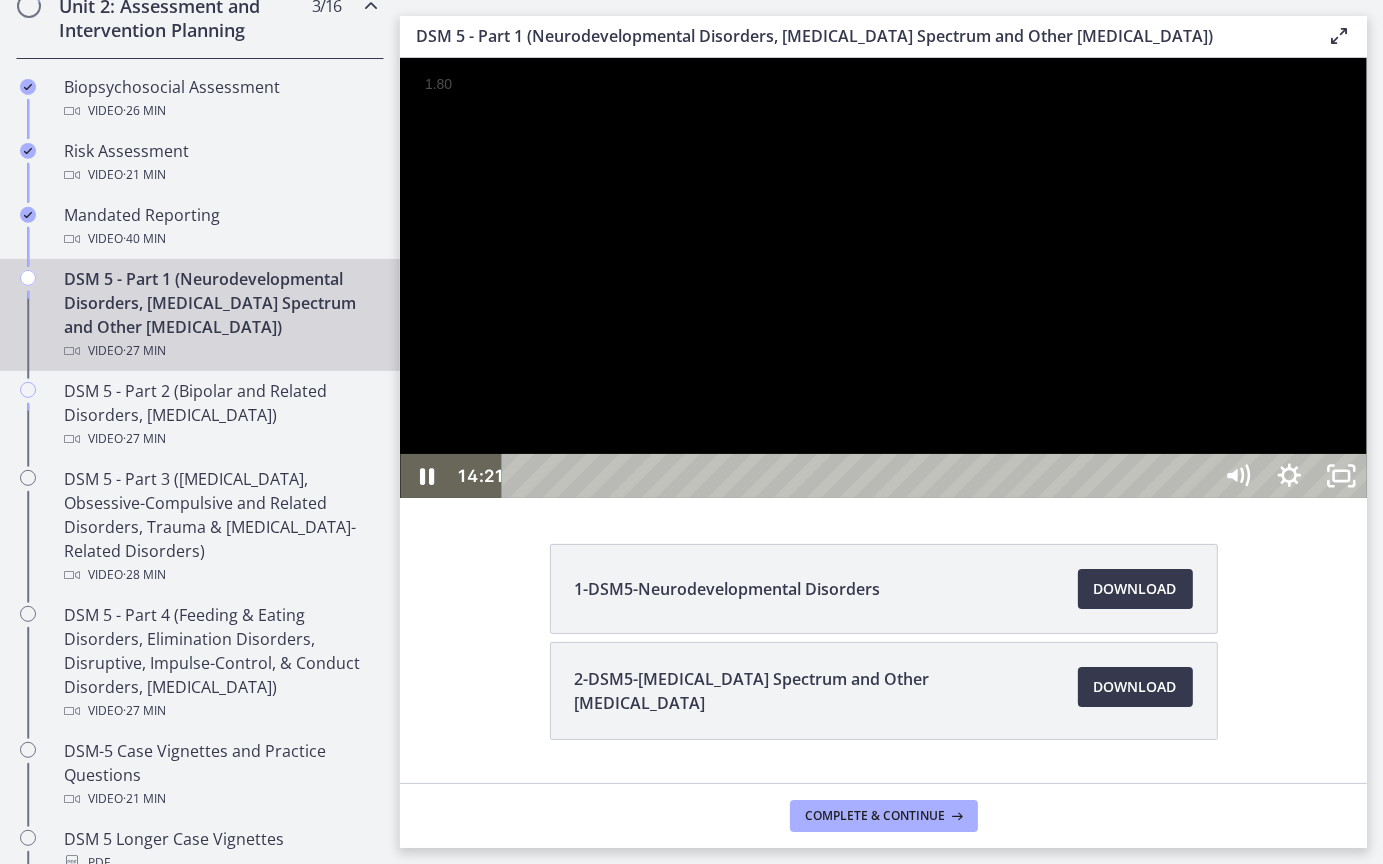 click at bounding box center [882, 277] 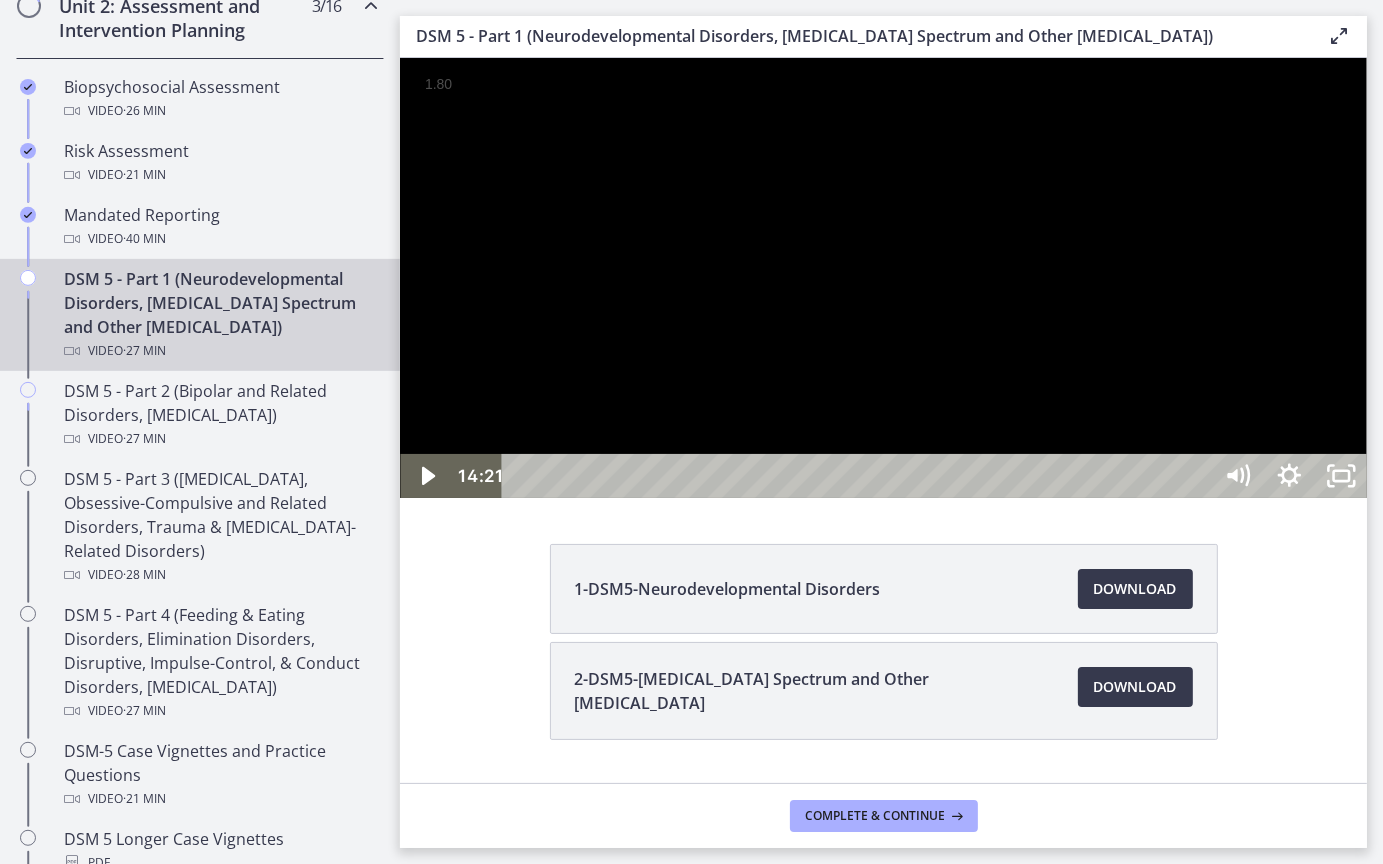 click at bounding box center (399, 57) 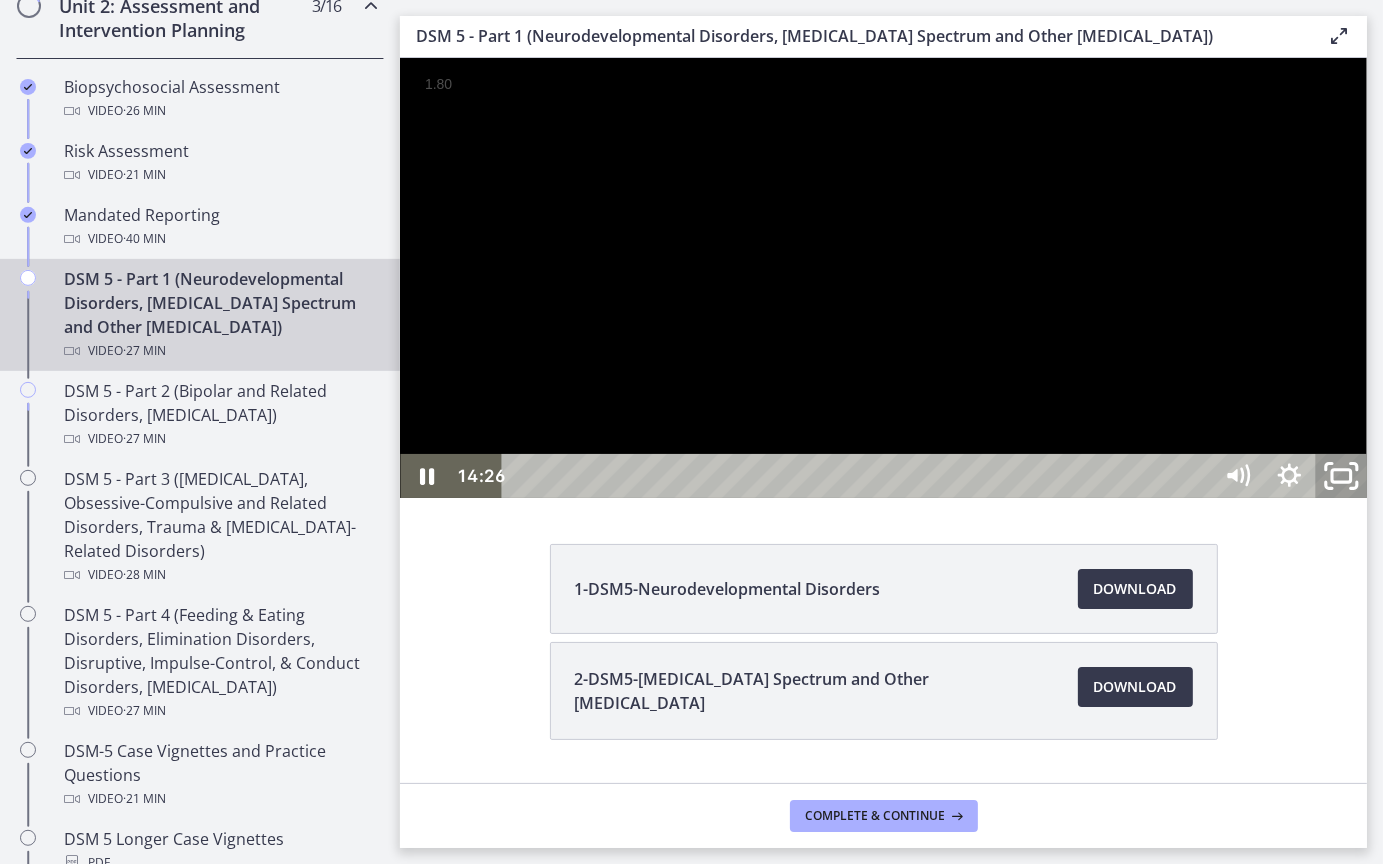 click 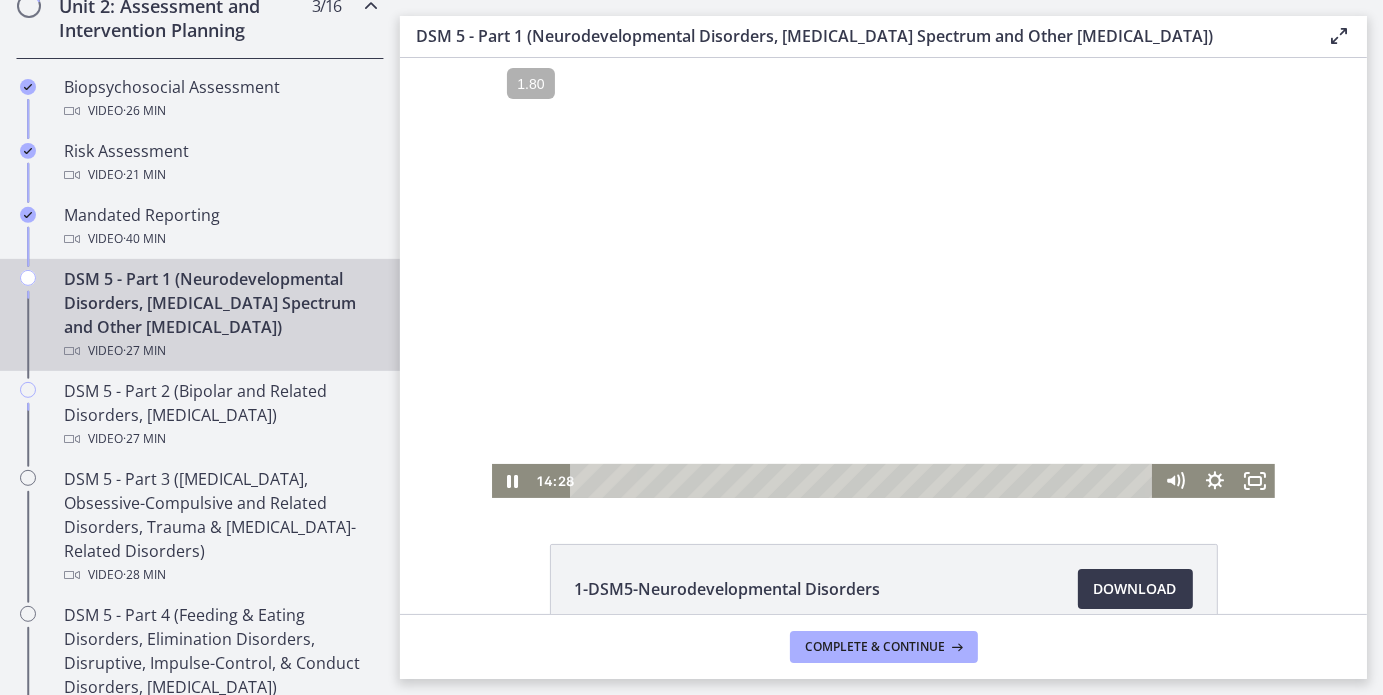 click at bounding box center [882, 277] 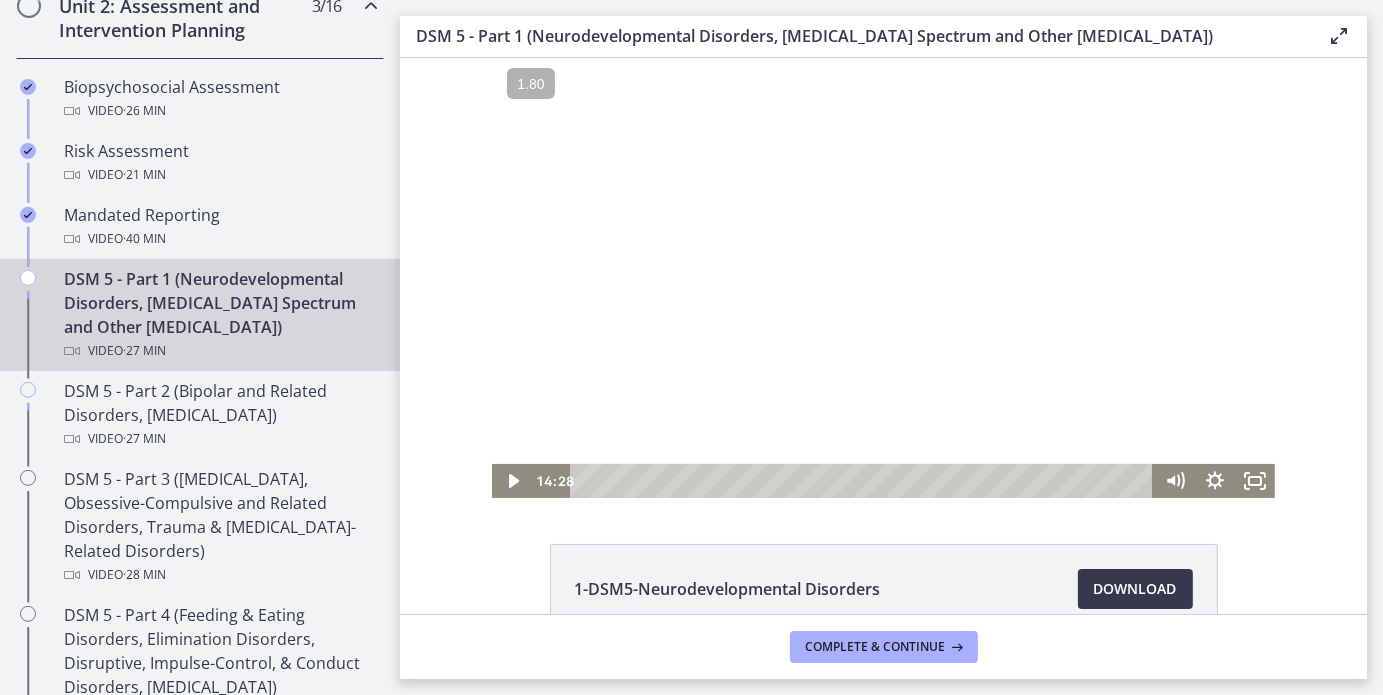click at bounding box center [882, 277] 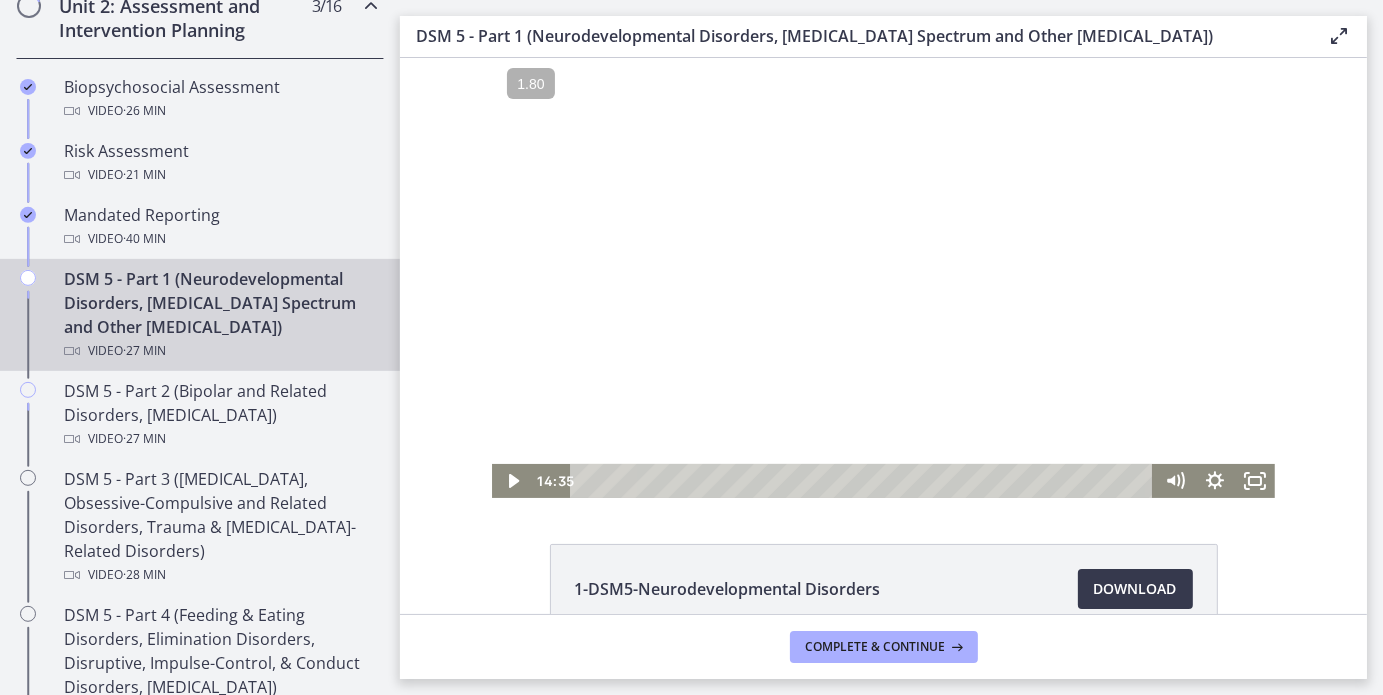 click at bounding box center [882, 277] 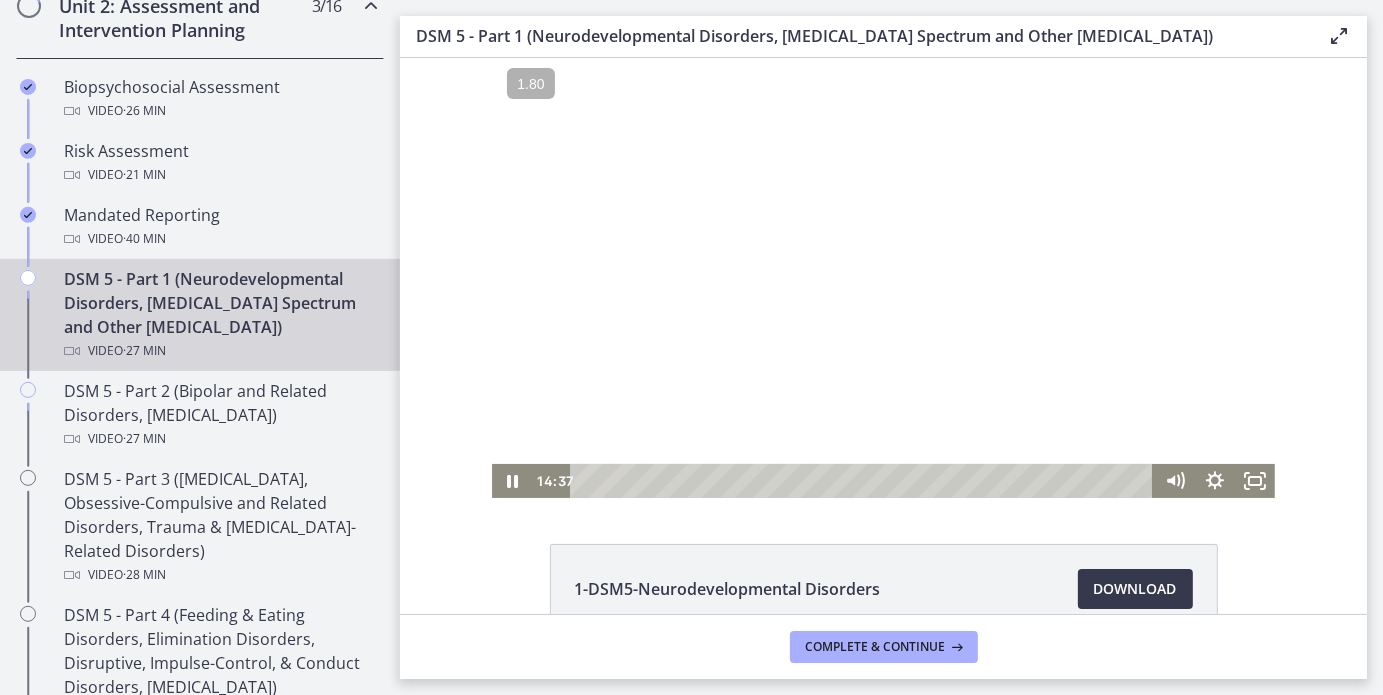 click at bounding box center (882, 277) 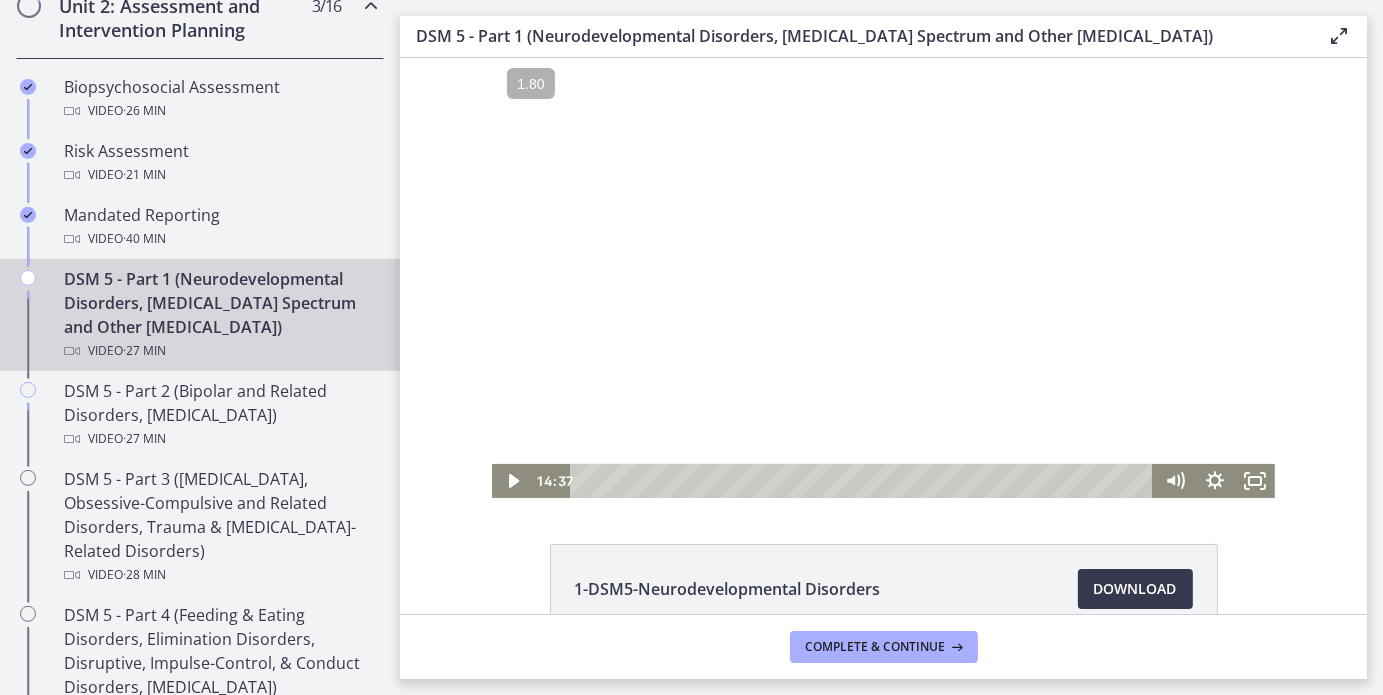 click at bounding box center (882, 277) 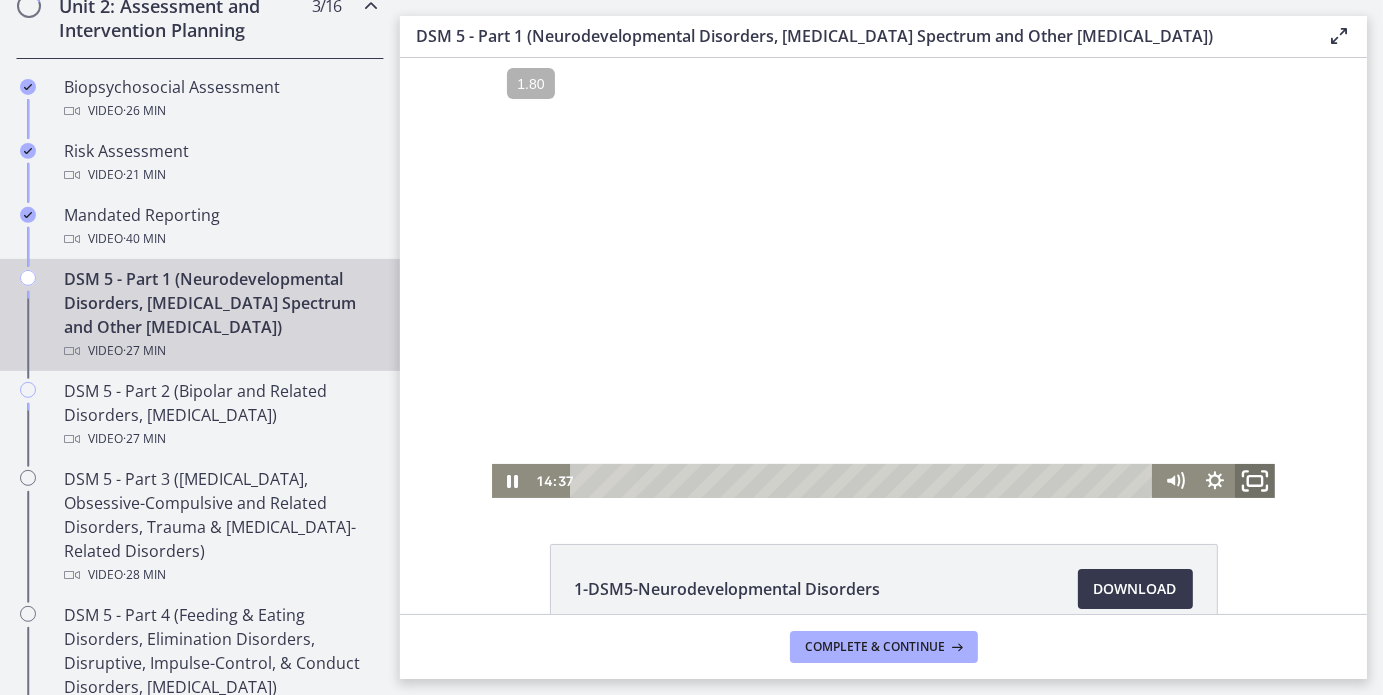 click 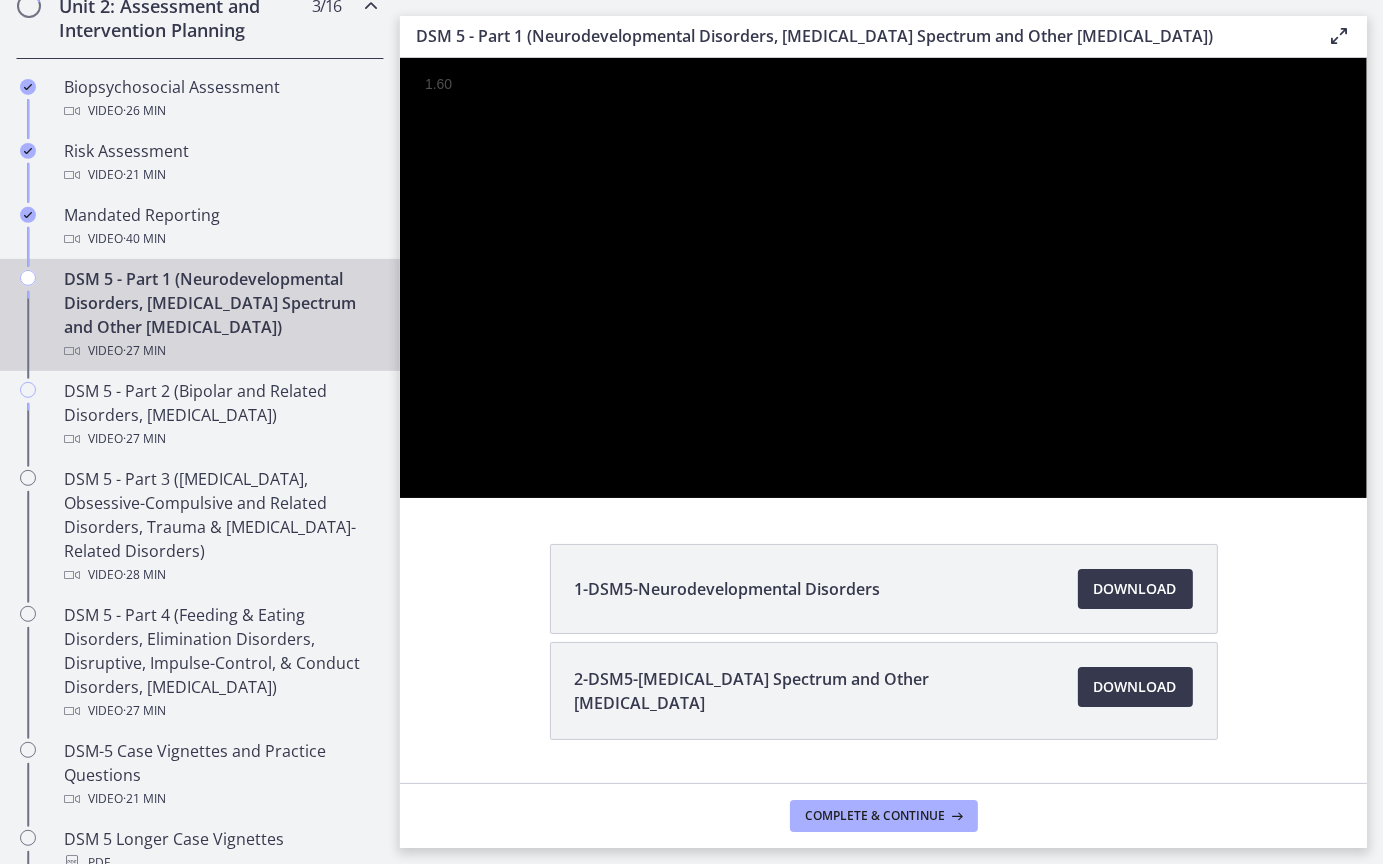 click at bounding box center (882, 277) 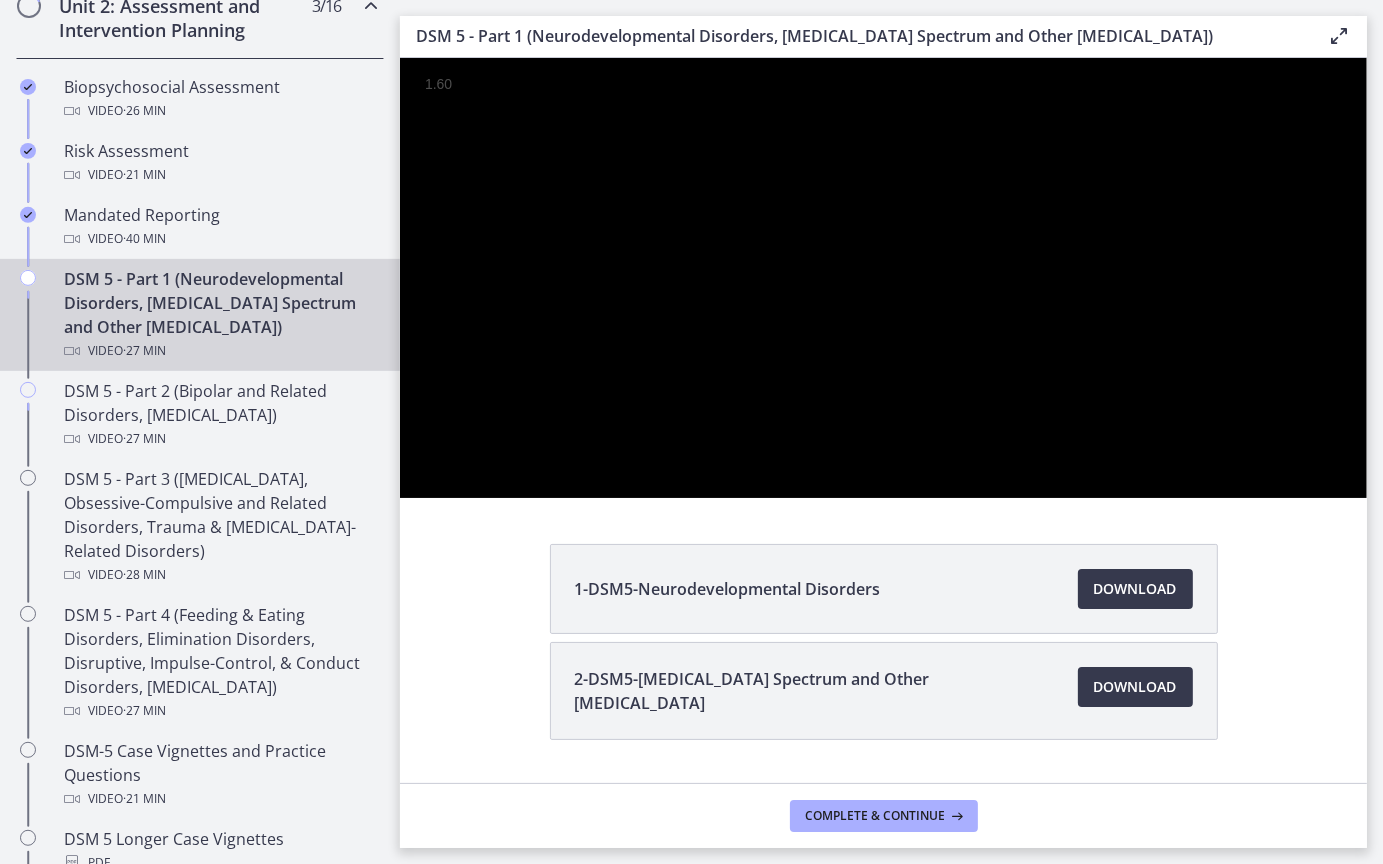 click at bounding box center (399, 57) 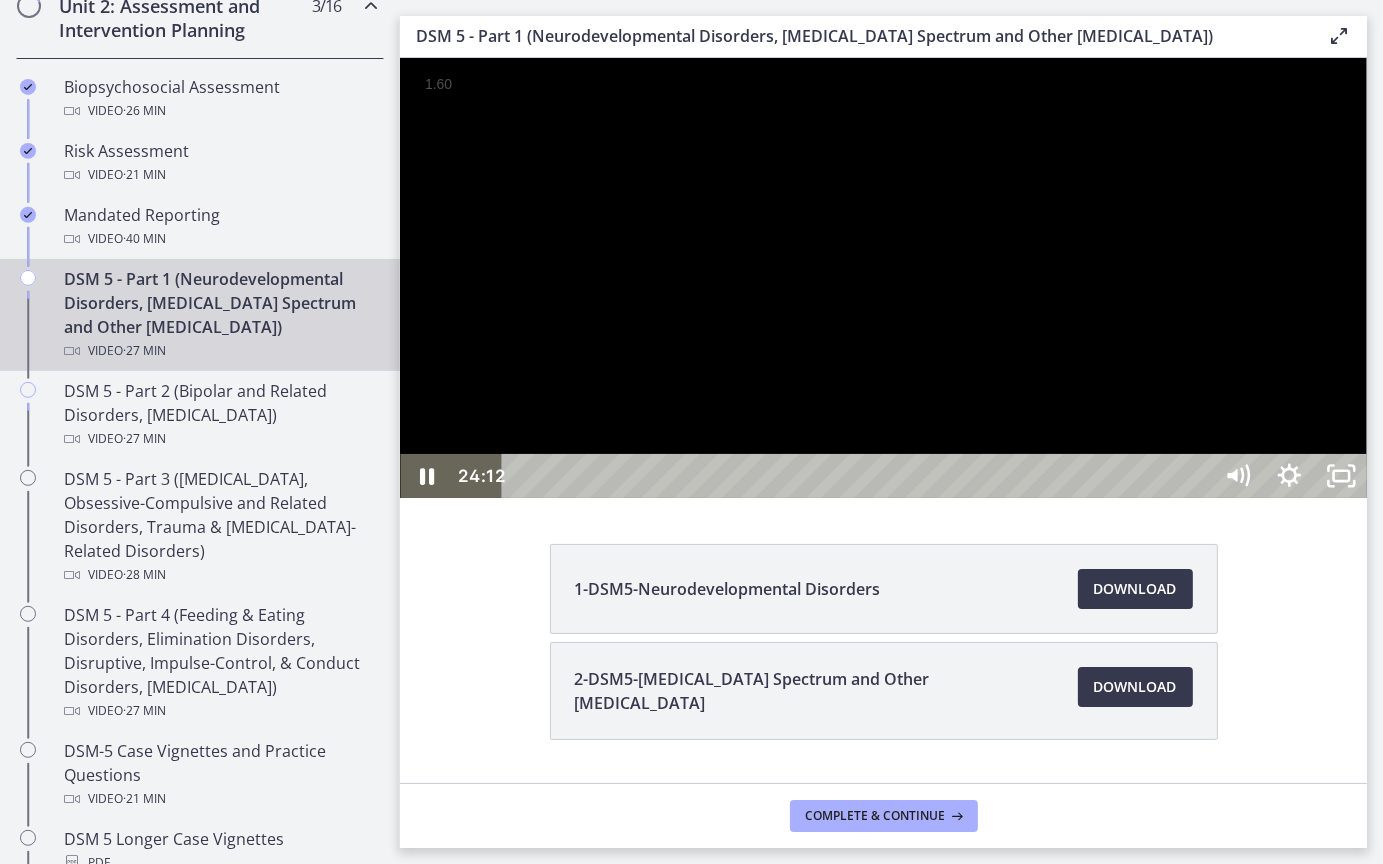 click at bounding box center [399, 57] 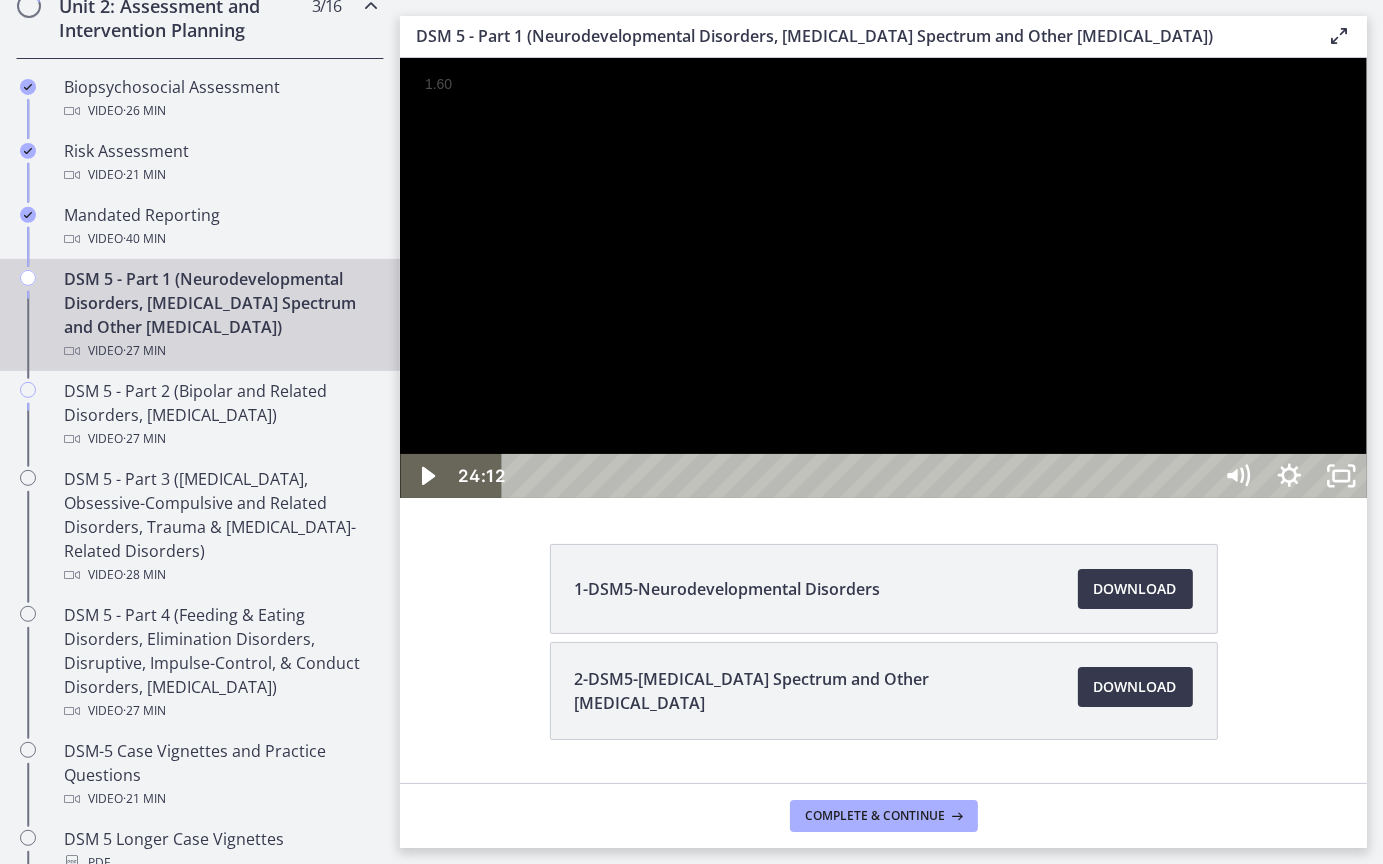click at bounding box center (399, 57) 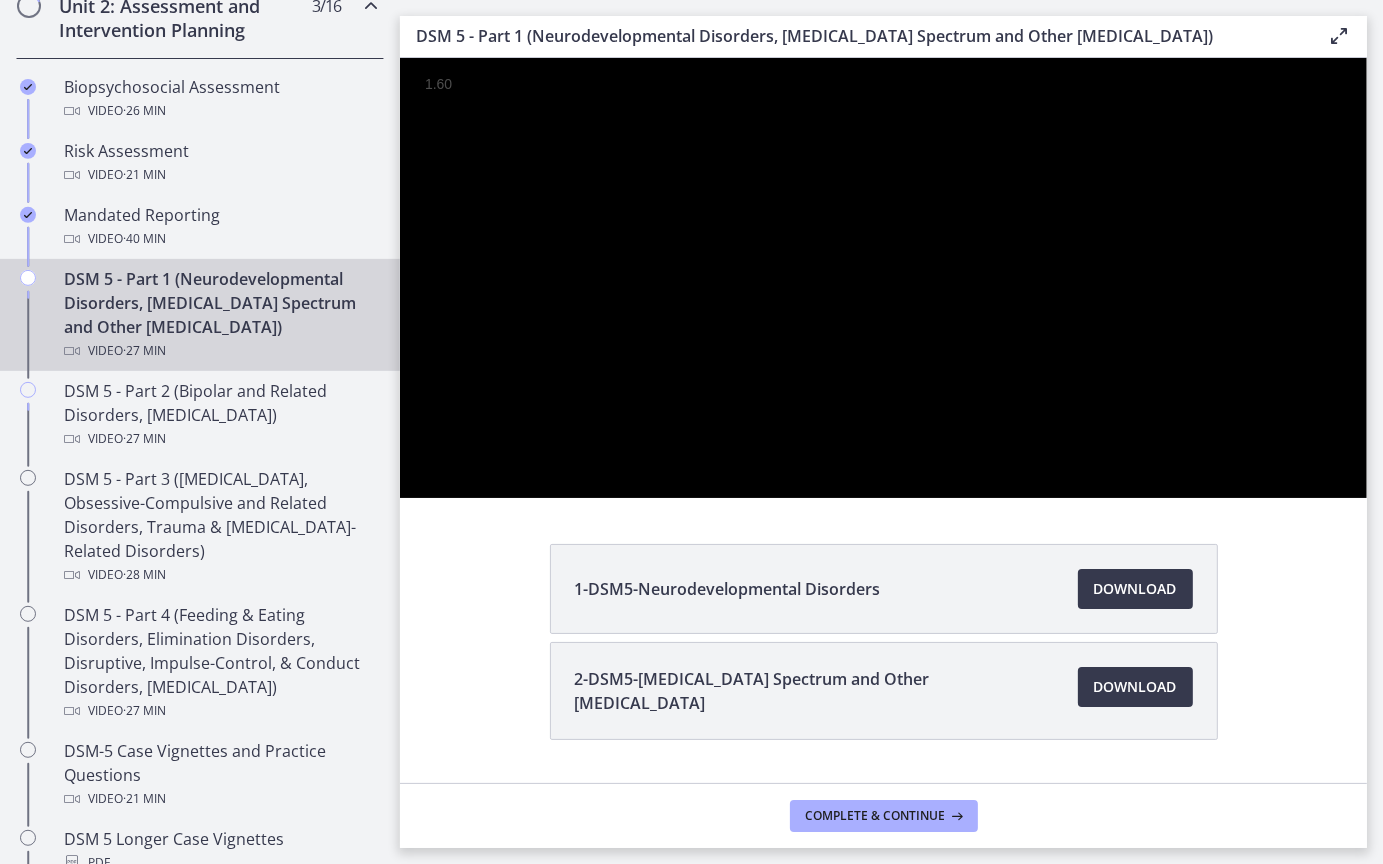 click at bounding box center (399, 57) 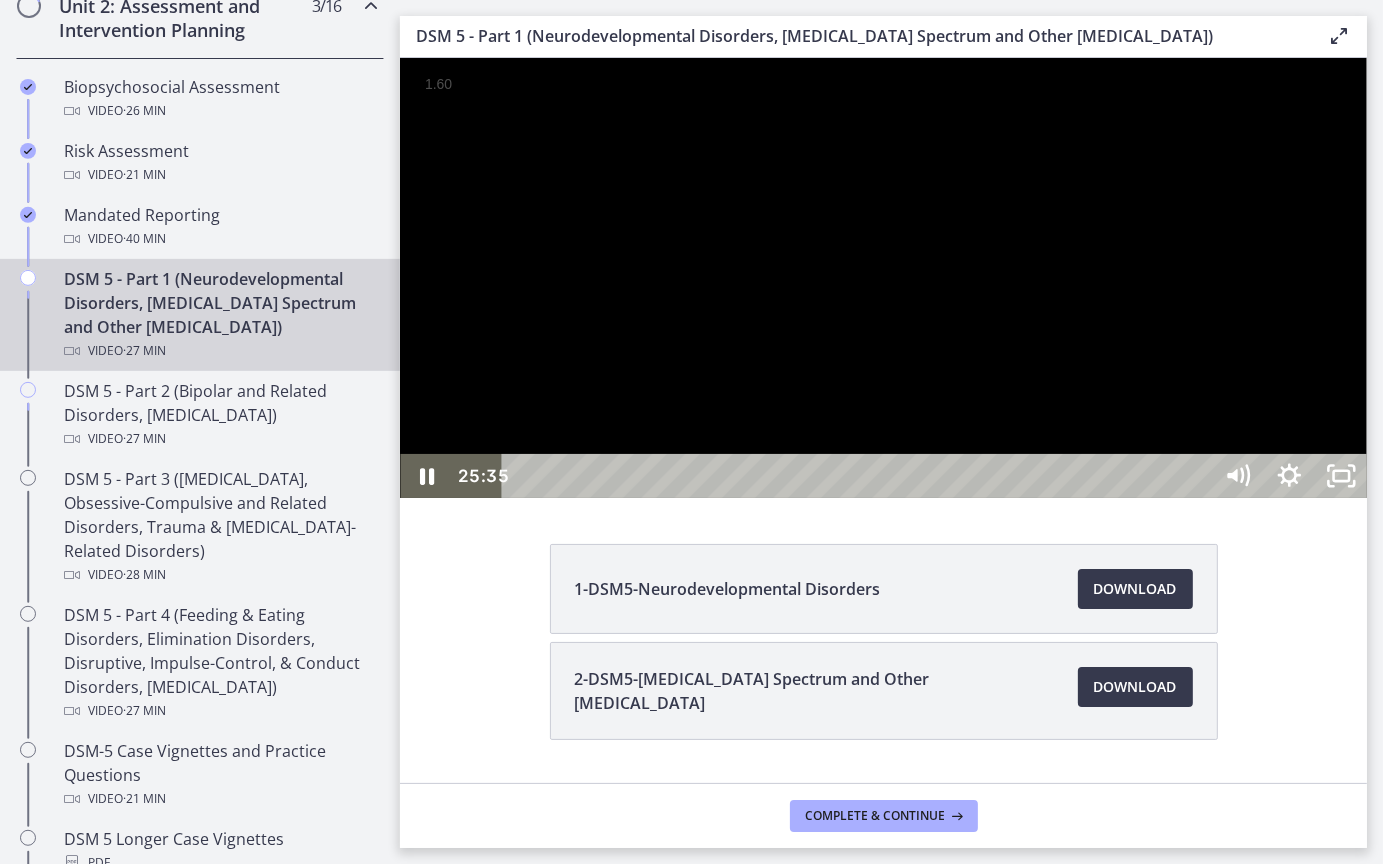 drag, startPoint x: 1769, startPoint y: 834, endPoint x: 1766, endPoint y: 856, distance: 22.203604 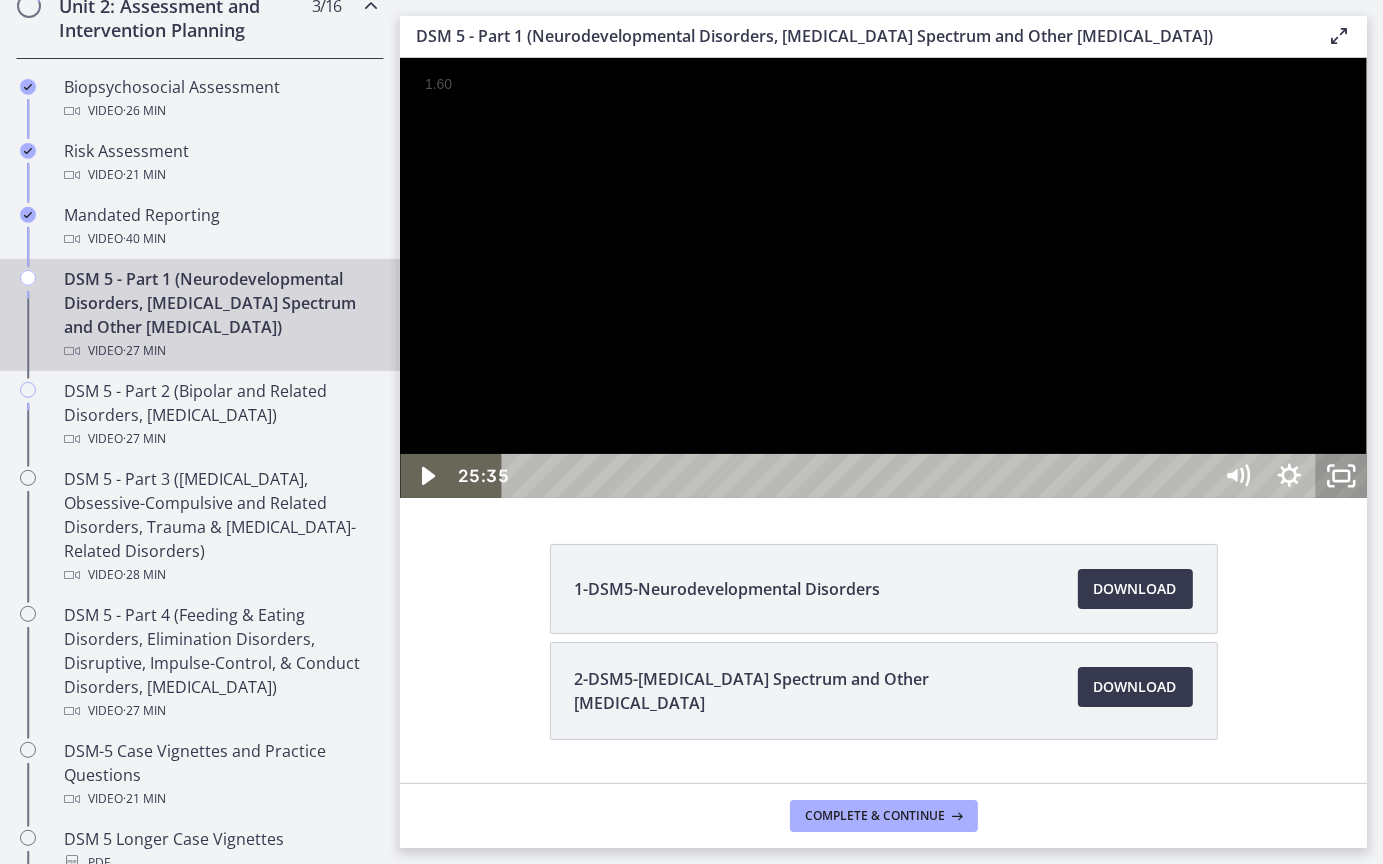 click 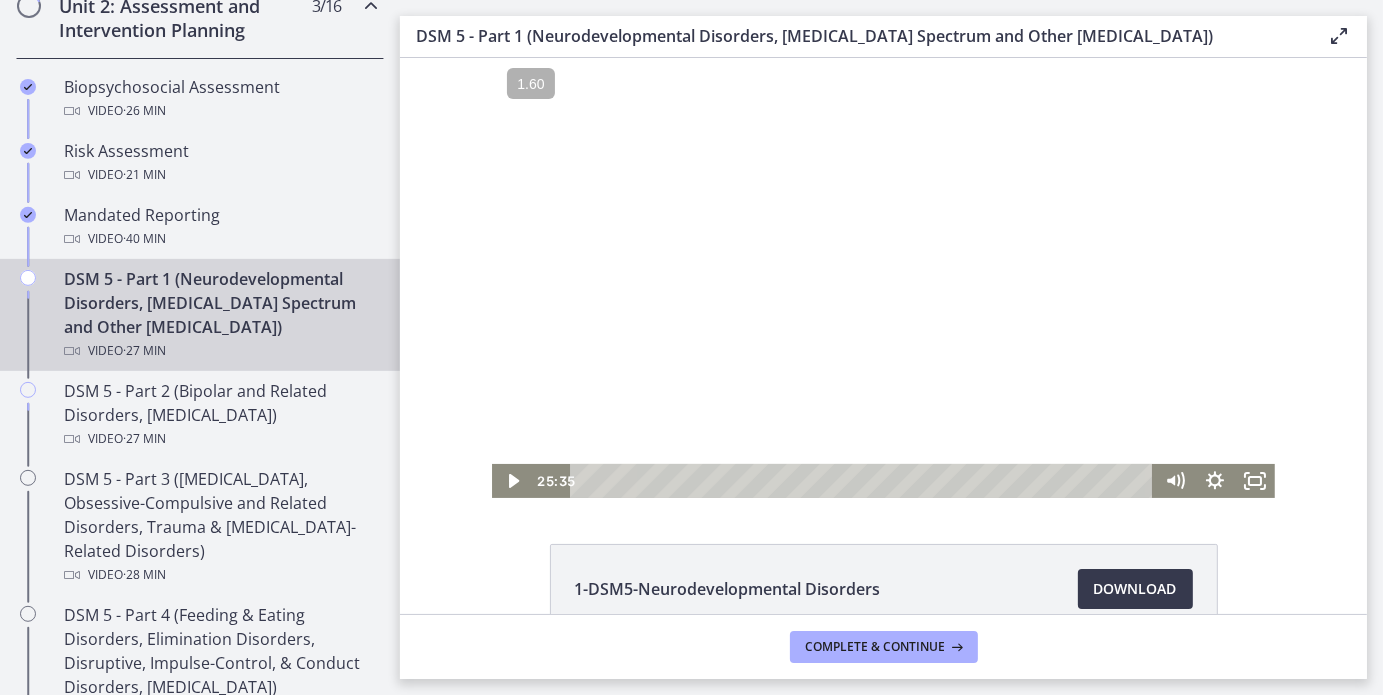 click at bounding box center [882, 277] 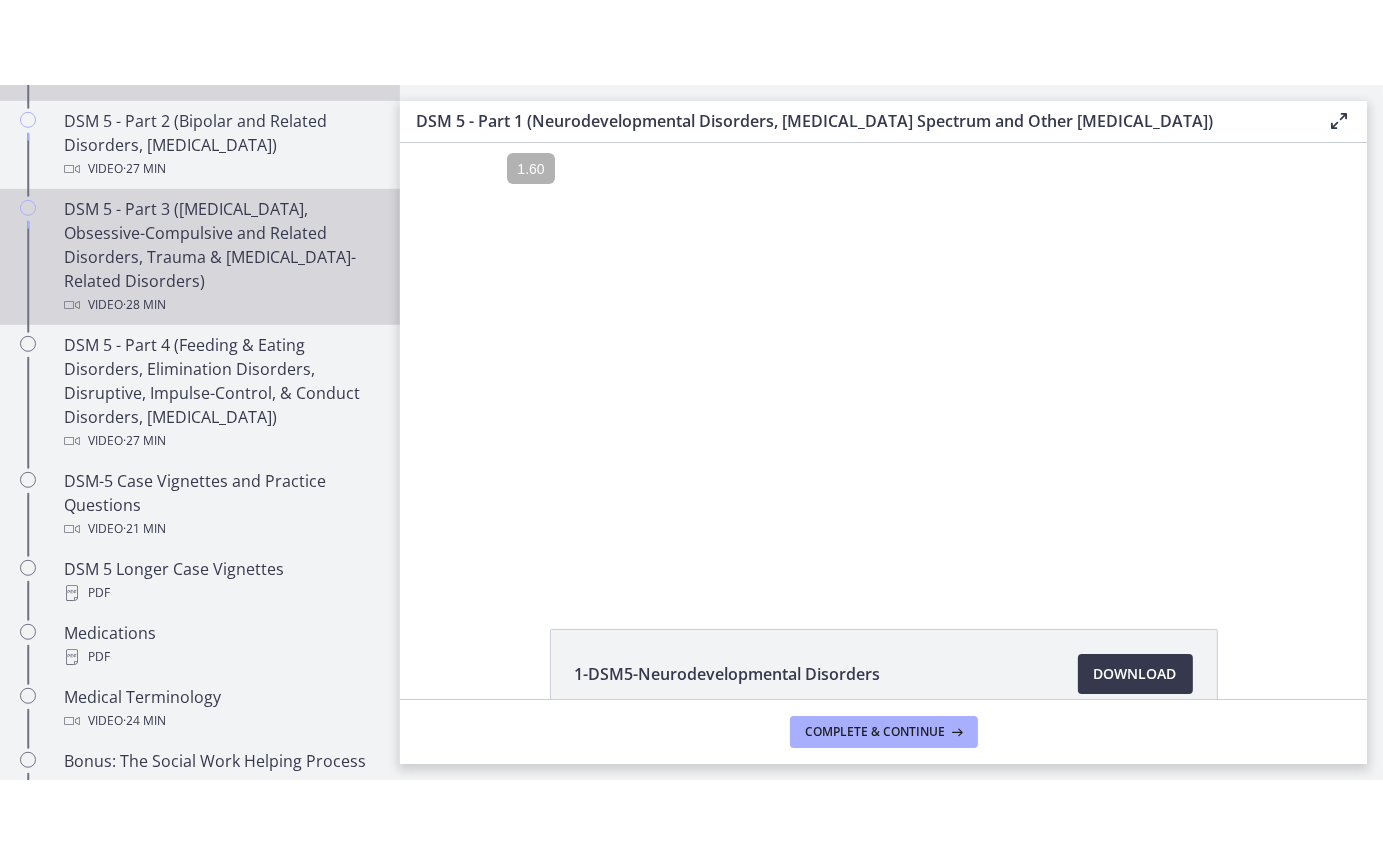 scroll, scrollTop: 1078, scrollLeft: 0, axis: vertical 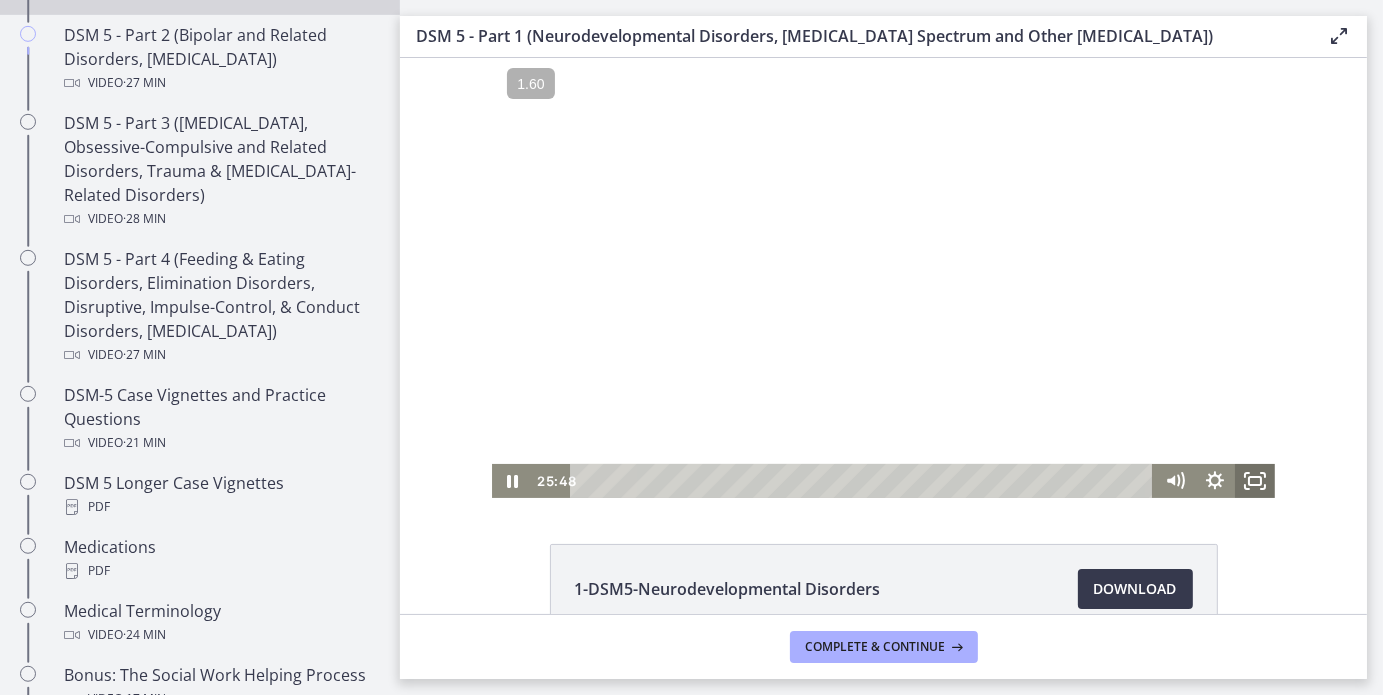 click 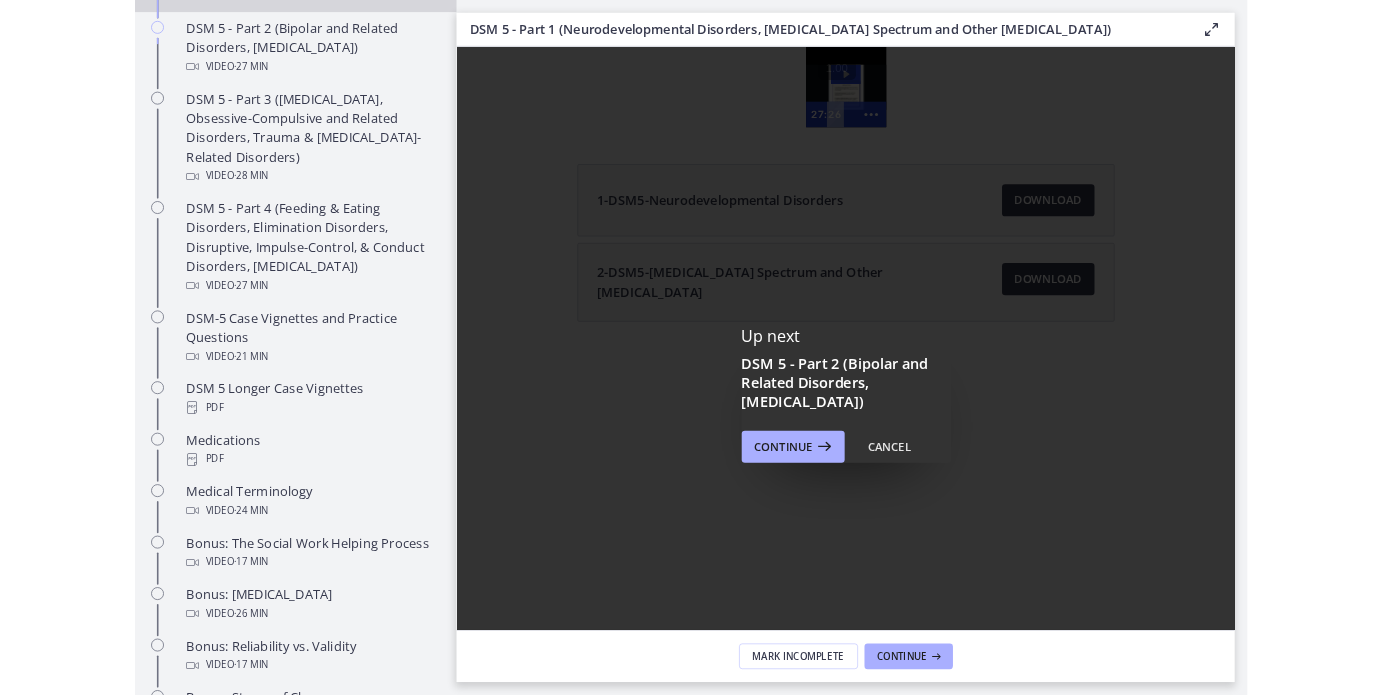 scroll, scrollTop: 0, scrollLeft: 0, axis: both 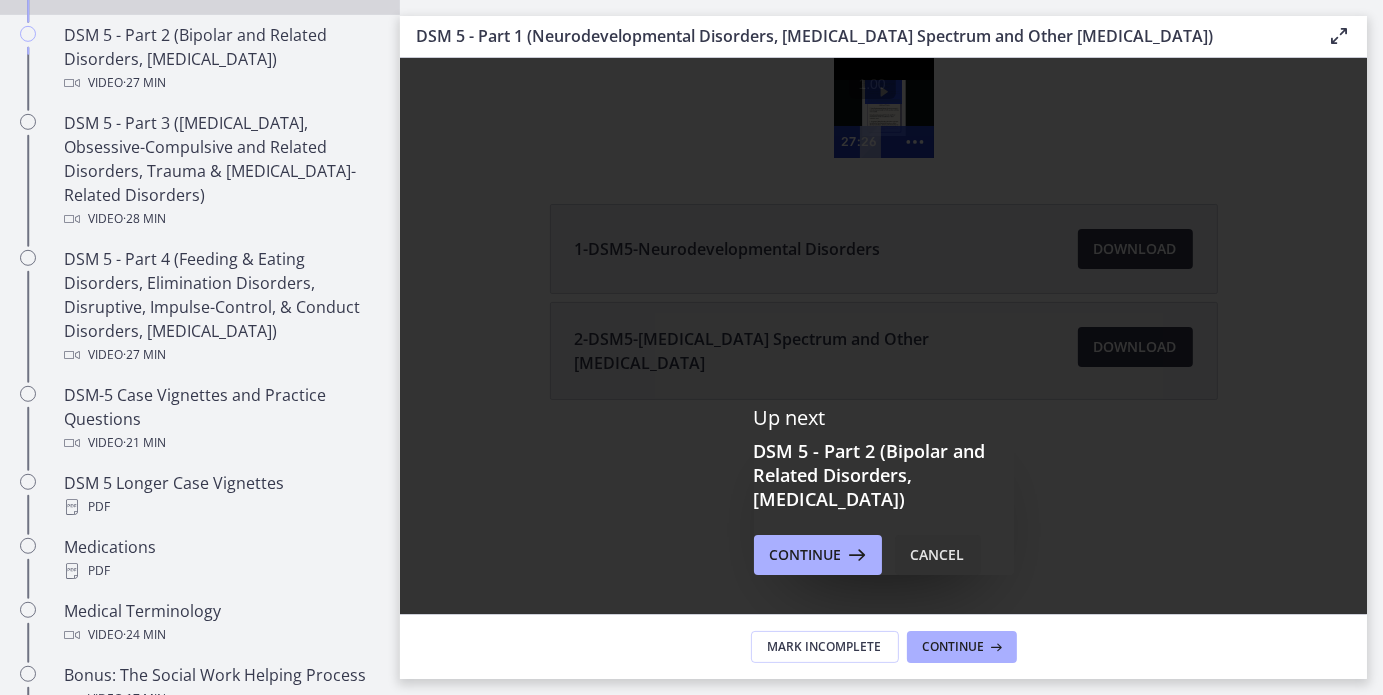 click on "Cancel" at bounding box center [938, 555] 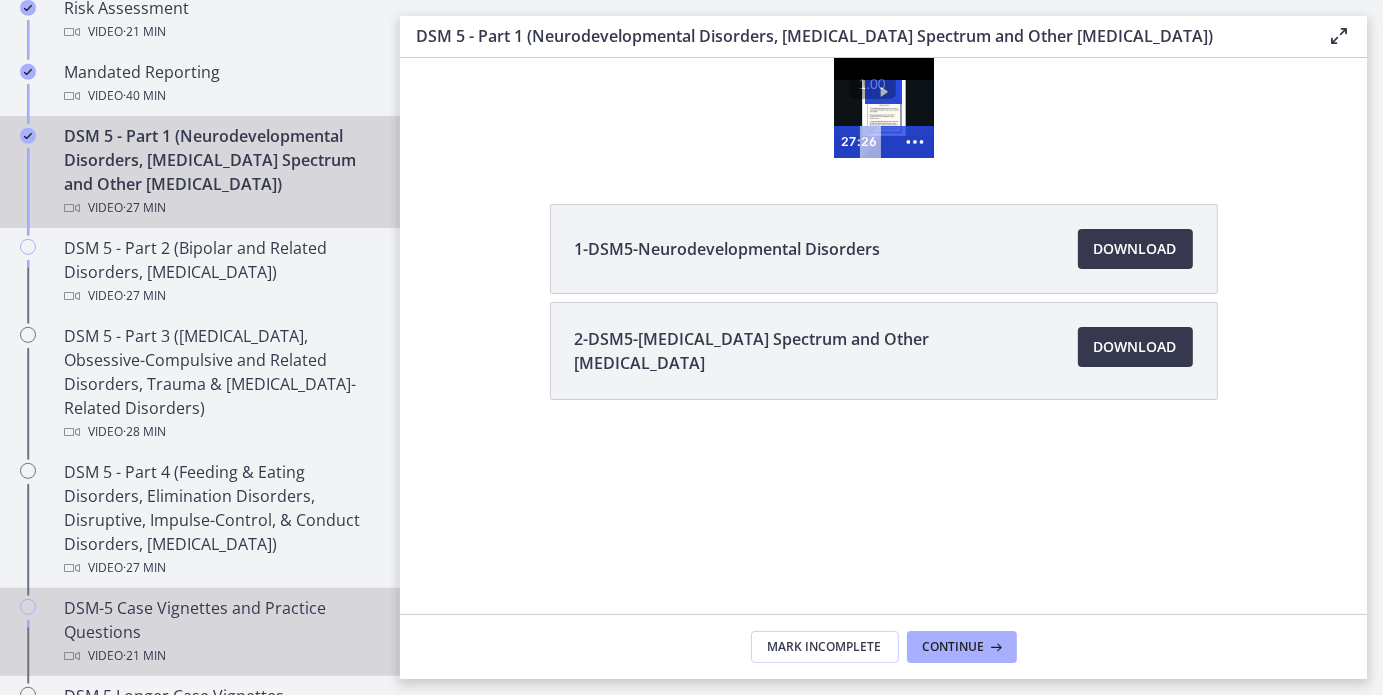 scroll, scrollTop: 858, scrollLeft: 0, axis: vertical 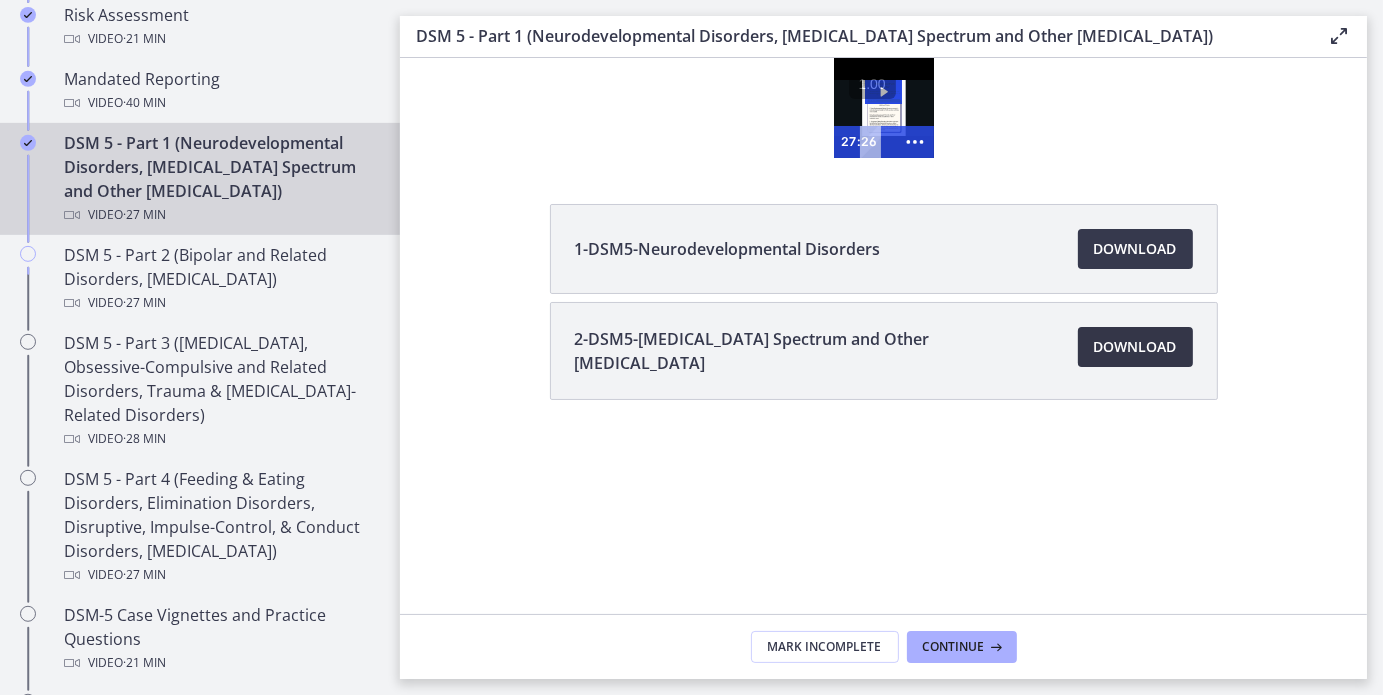click on "Download
Opens in a new window" at bounding box center (1135, 347) 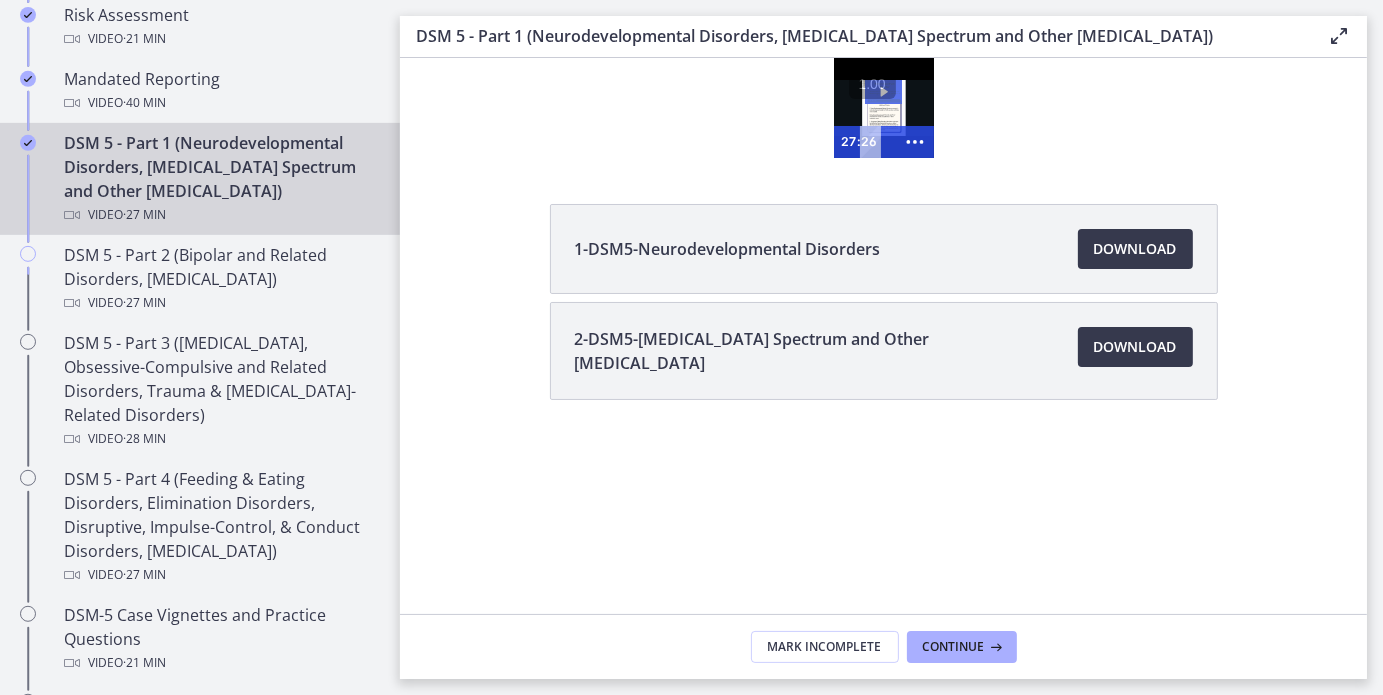 click 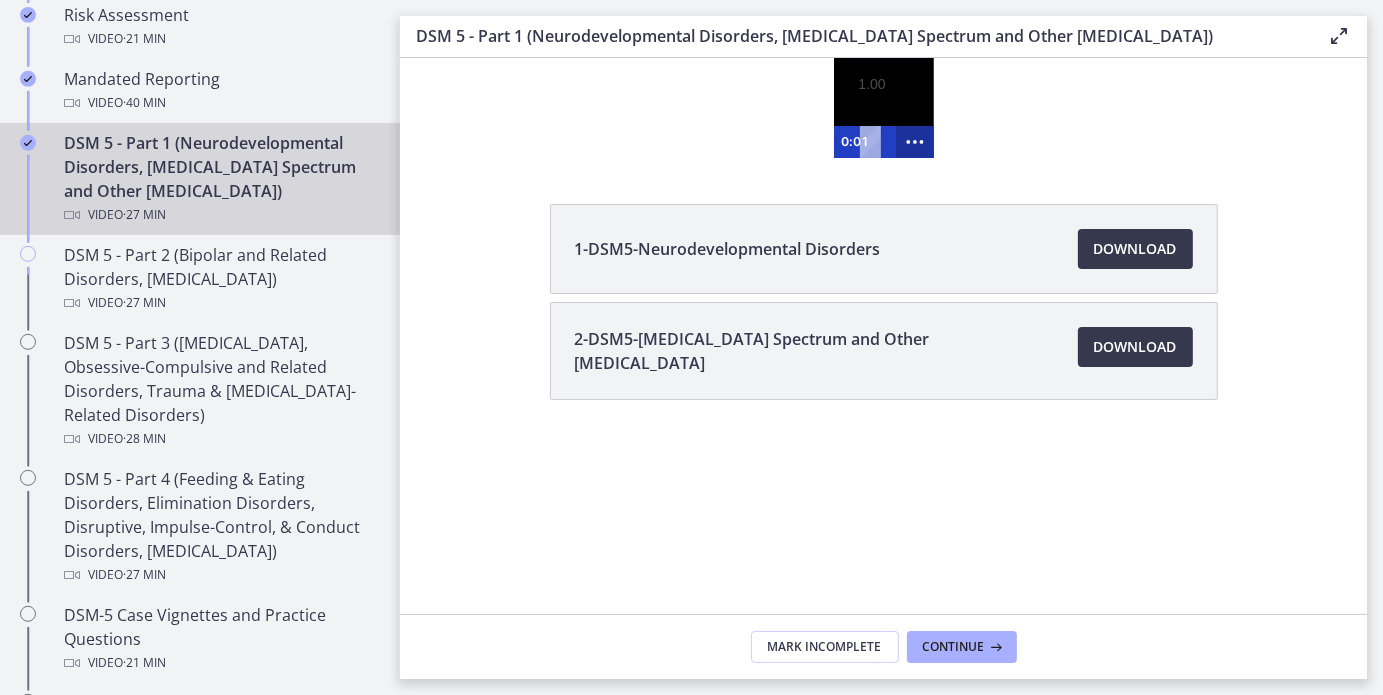 click 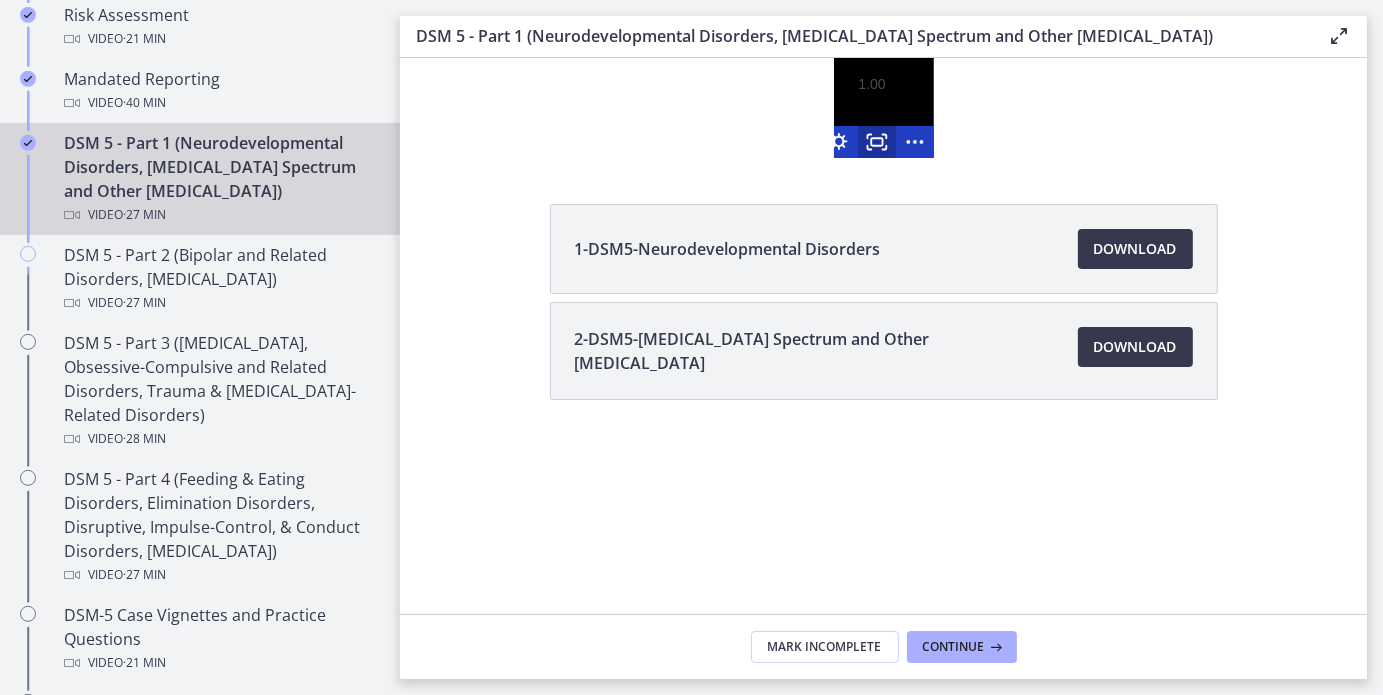 click 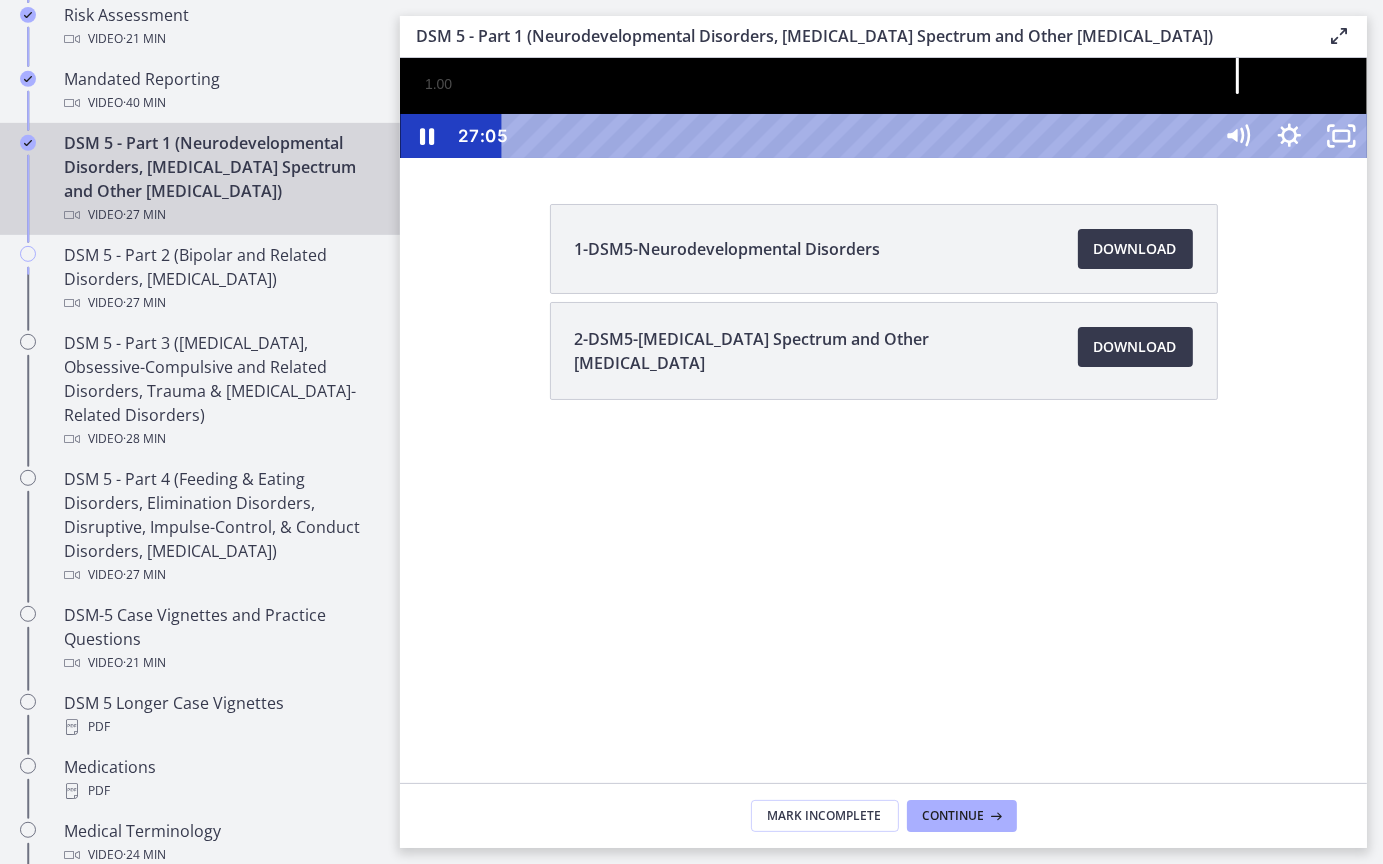 click on "27:05" at bounding box center (858, 135) 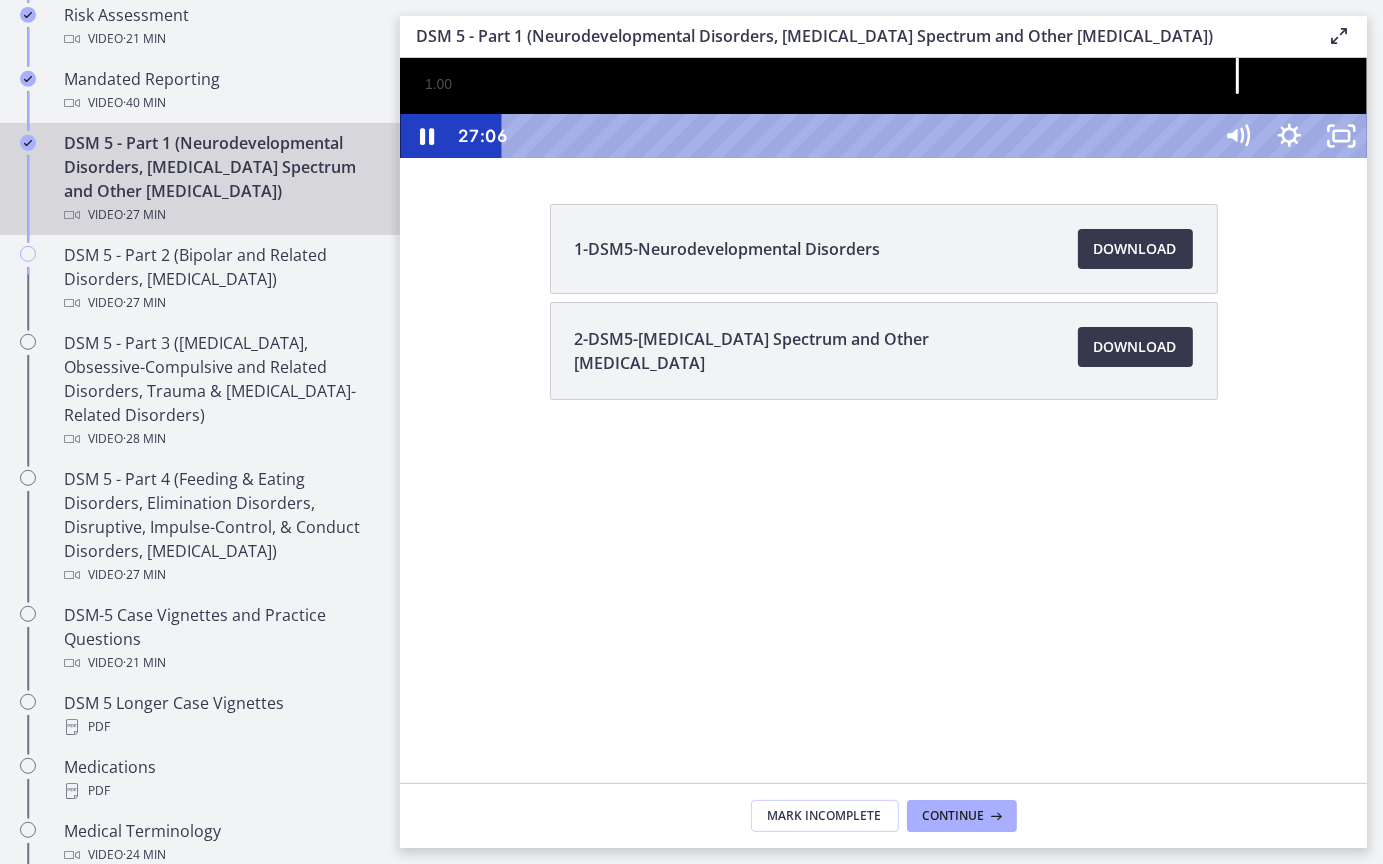 click at bounding box center (1597, 135) 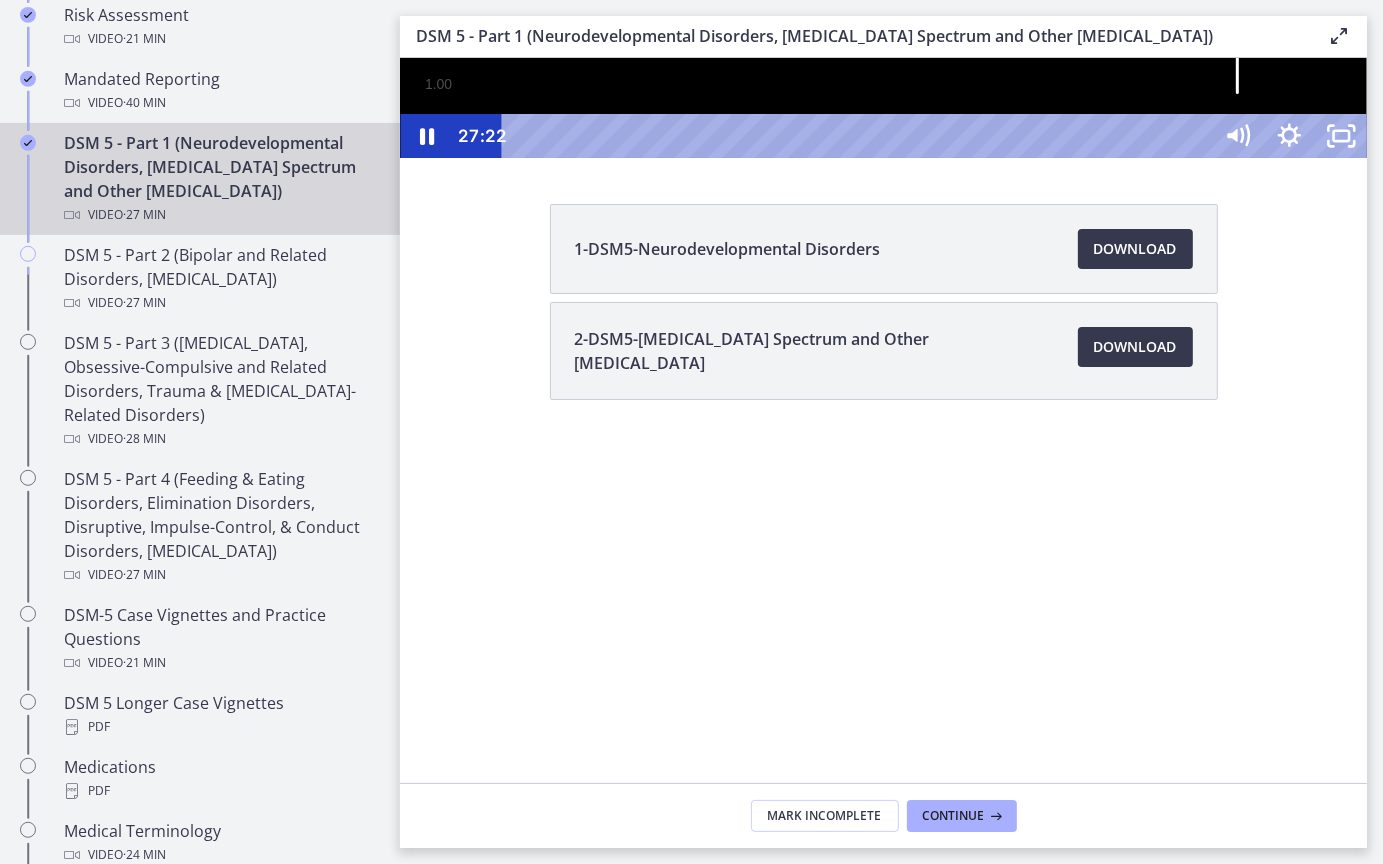 click on "27:22" at bounding box center (858, 135) 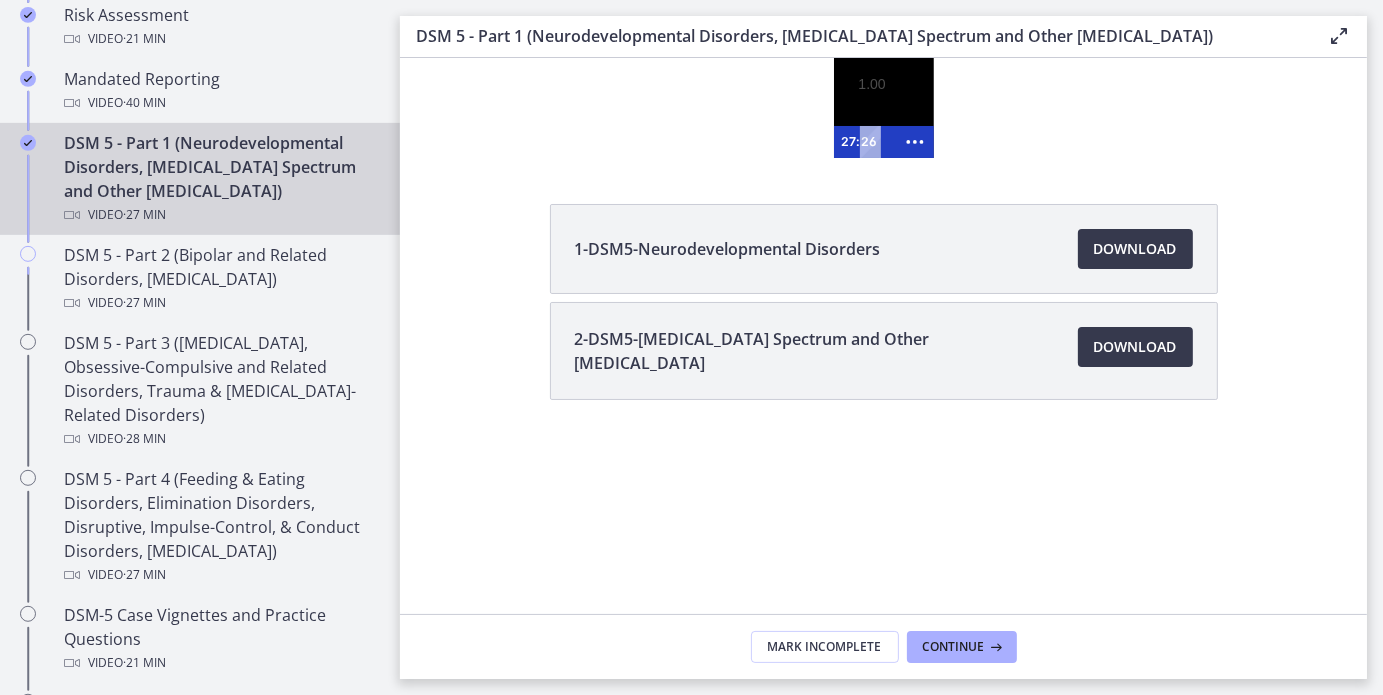 click at bounding box center (883, 490) 